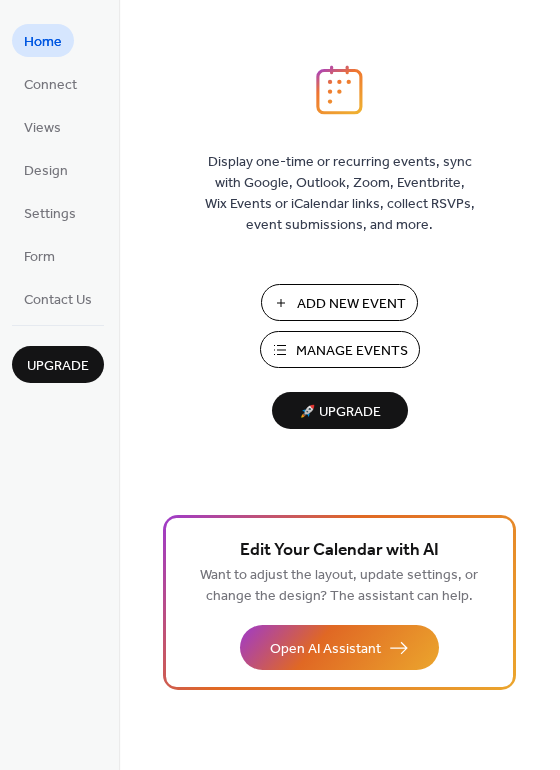 scroll, scrollTop: 0, scrollLeft: 0, axis: both 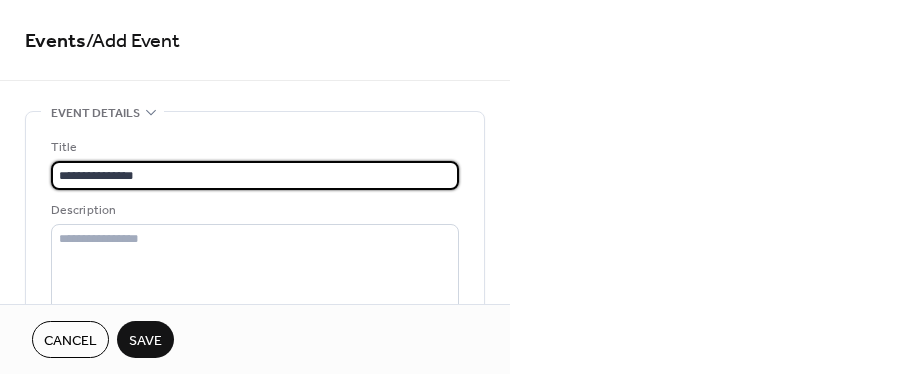 click on "**********" at bounding box center (255, 175) 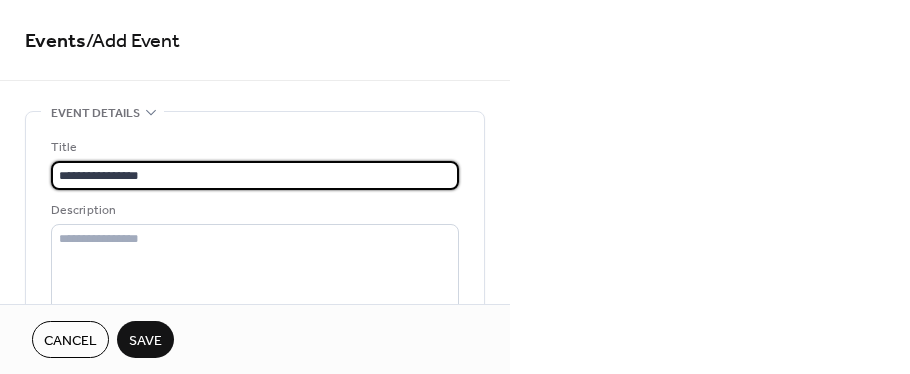 scroll, scrollTop: 0, scrollLeft: 0, axis: both 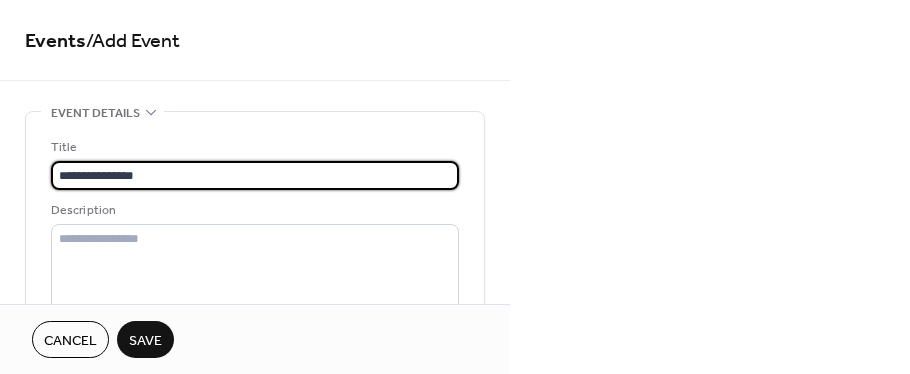 click on "**********" at bounding box center (252, 175) 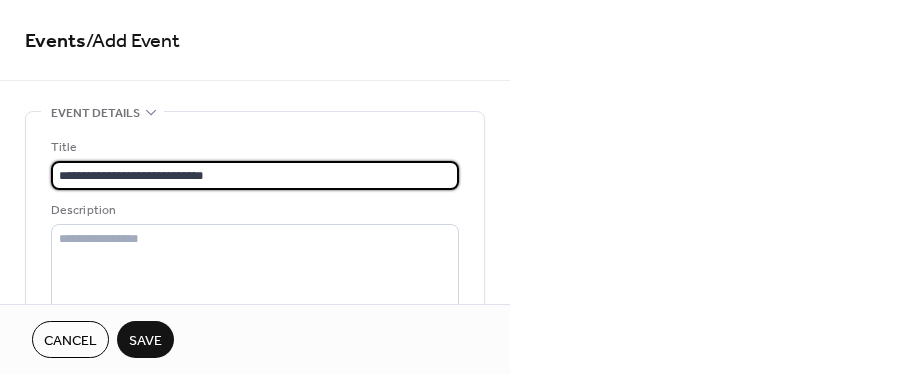 type on "**********" 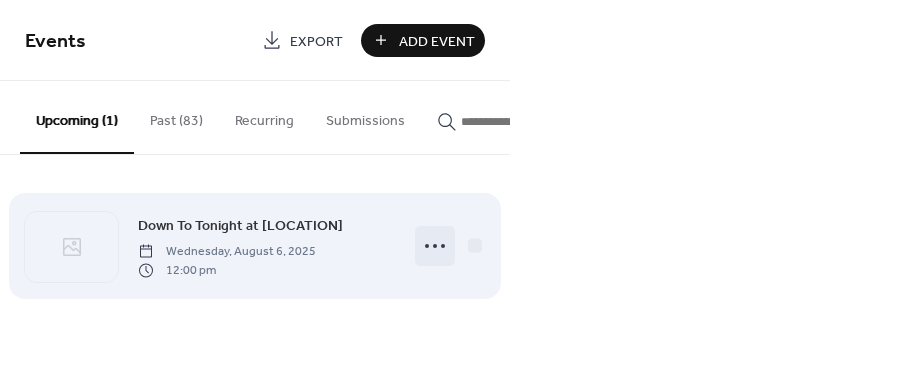click 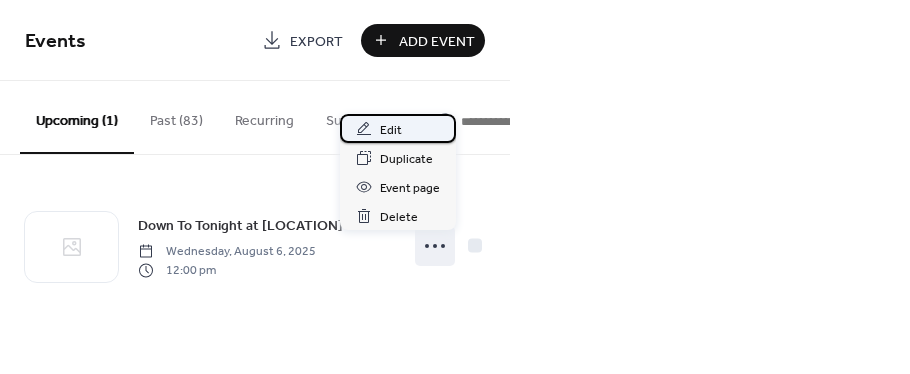 click on "Edit" at bounding box center [391, 130] 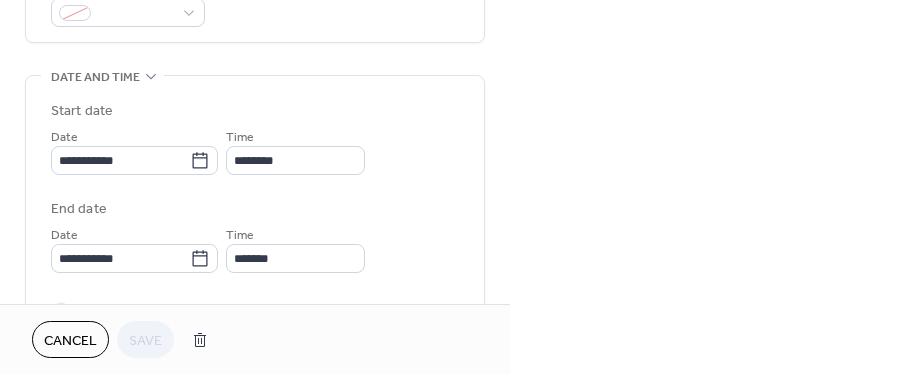 scroll, scrollTop: 600, scrollLeft: 0, axis: vertical 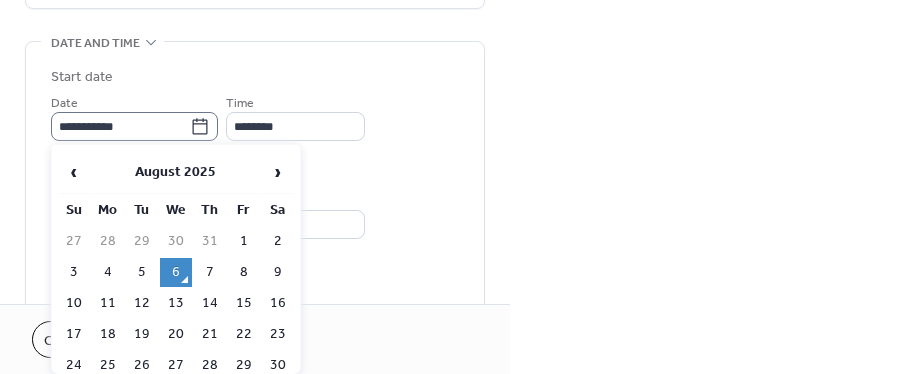 click 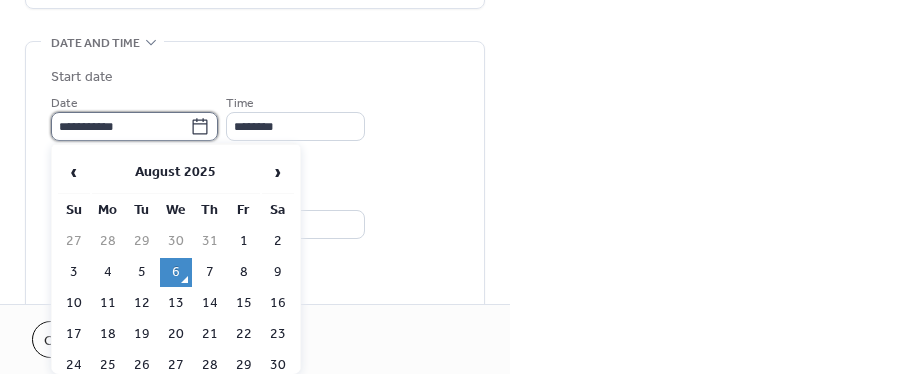 click on "**********" at bounding box center [120, 126] 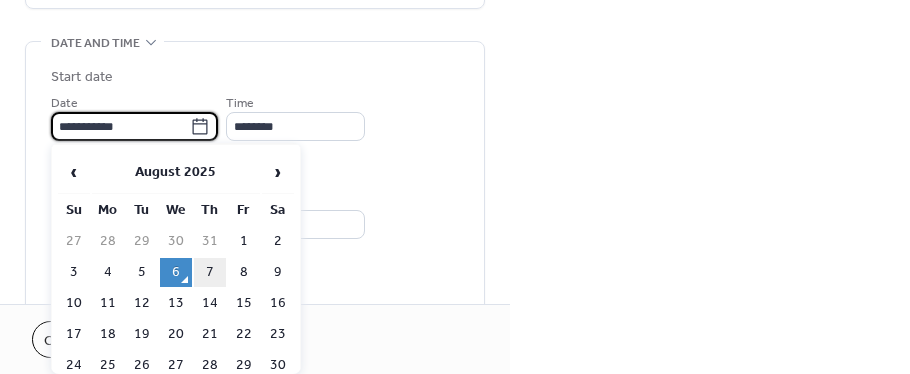 click on "7" at bounding box center (210, 272) 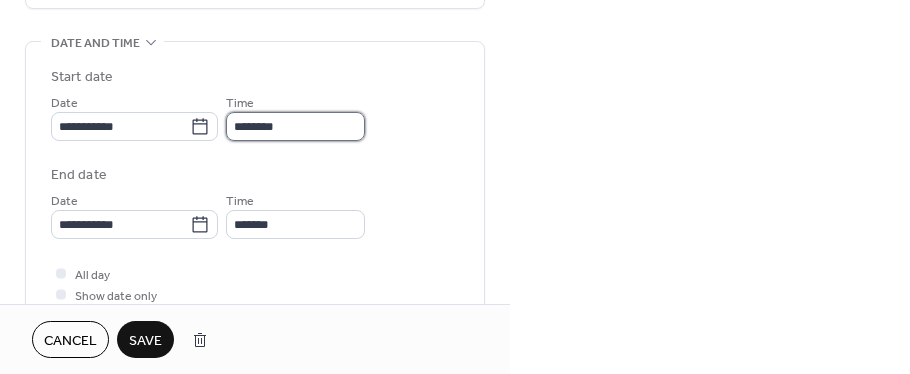 click on "********" at bounding box center (295, 126) 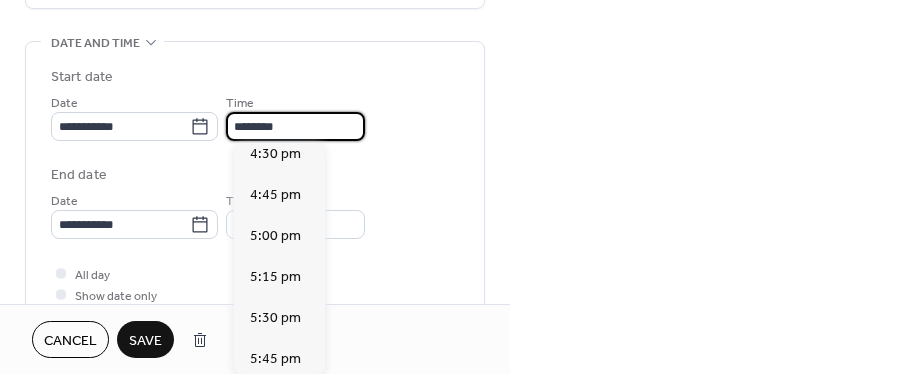 scroll, scrollTop: 2752, scrollLeft: 0, axis: vertical 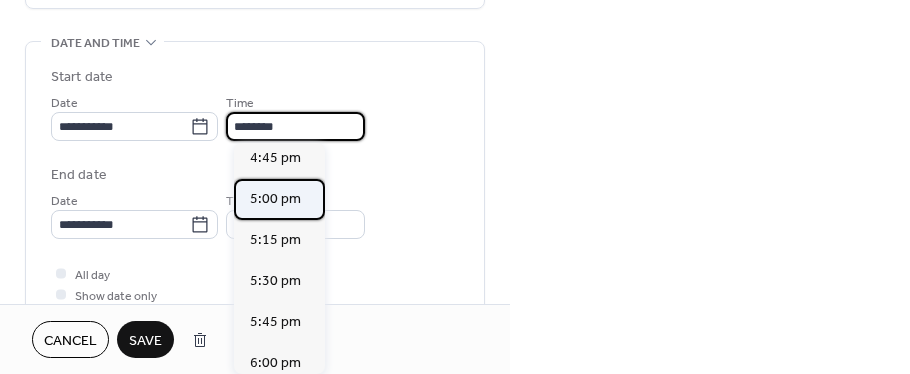 click on "5:00 pm" at bounding box center (275, 199) 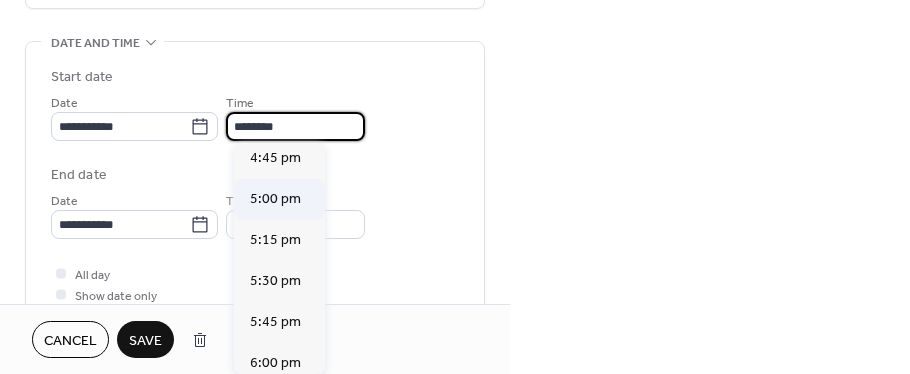 type on "*******" 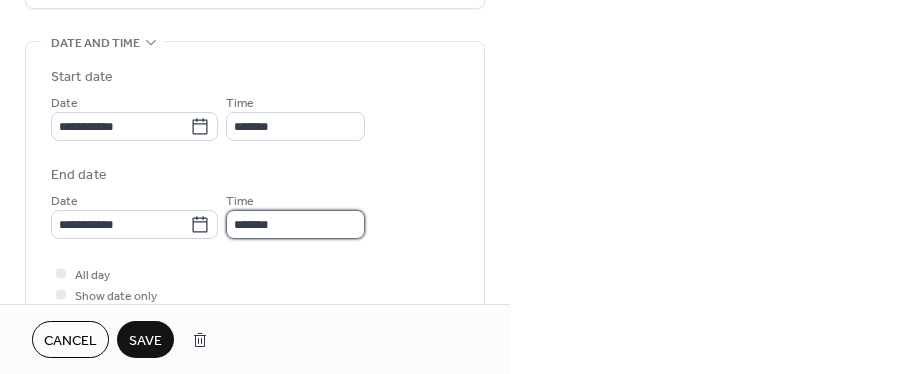 click on "*******" at bounding box center (295, 224) 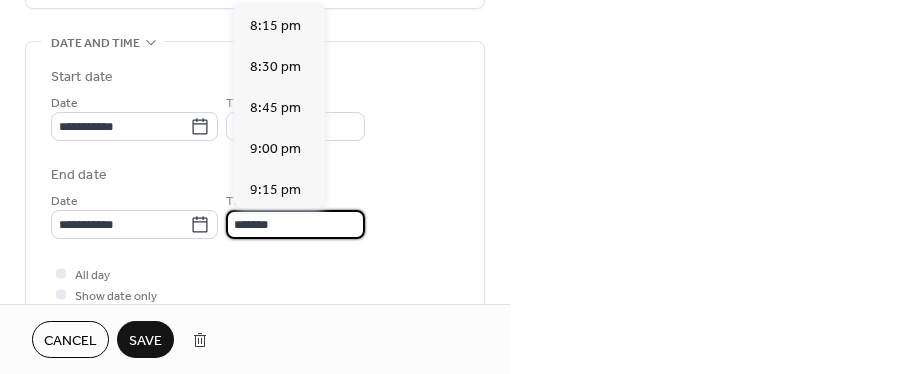 scroll, scrollTop: 500, scrollLeft: 0, axis: vertical 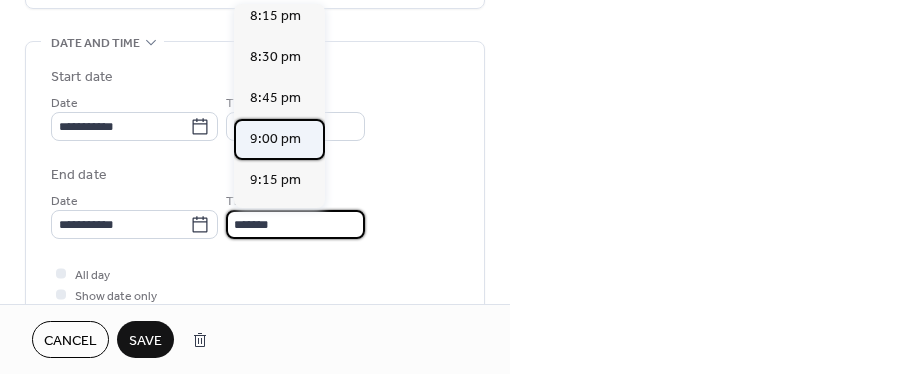 click on "9:00 pm" at bounding box center [275, 139] 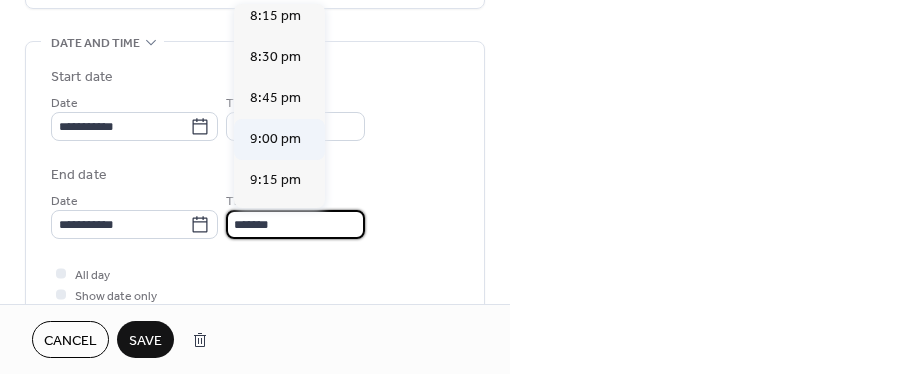 type on "*******" 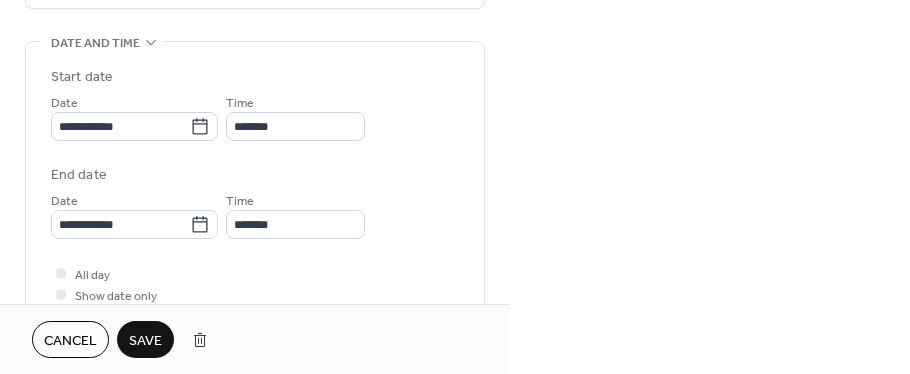 click on "Save" at bounding box center [145, 341] 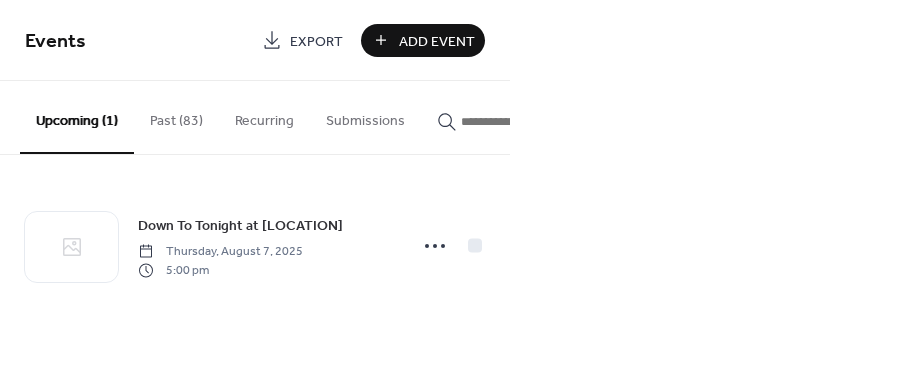 click on "Add Event" at bounding box center [437, 41] 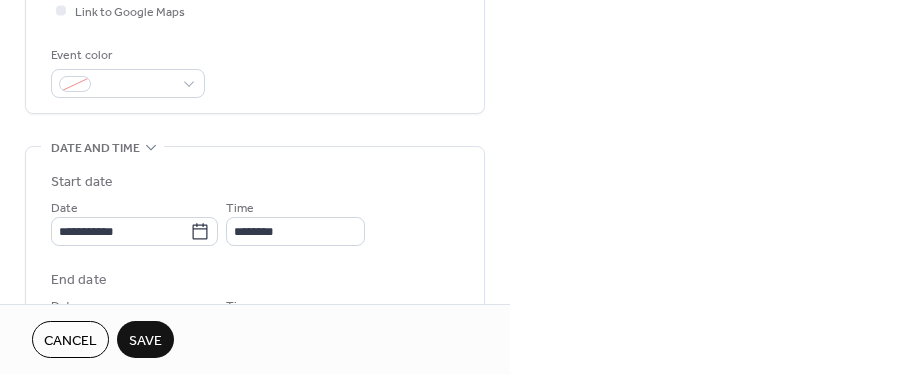scroll, scrollTop: 500, scrollLeft: 0, axis: vertical 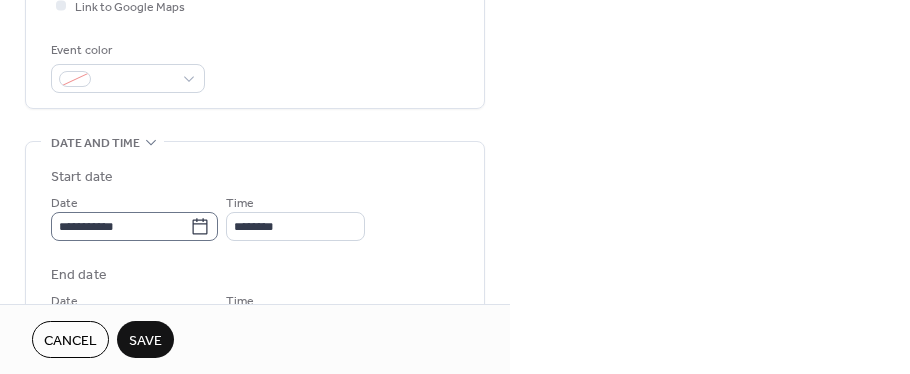 type on "**********" 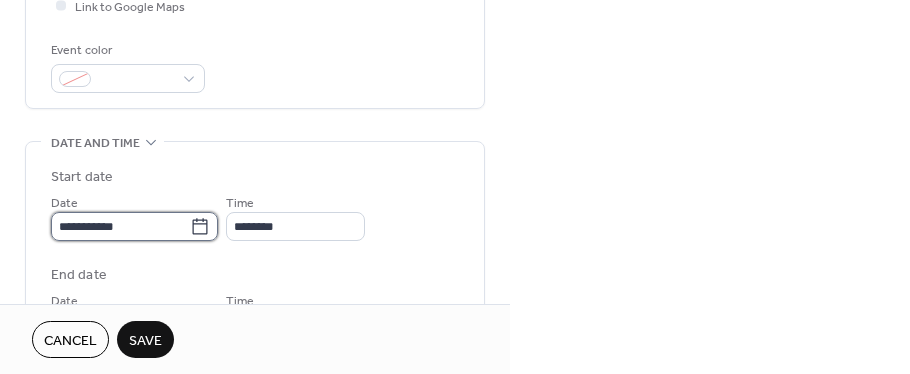 click on "**********" at bounding box center (120, 226) 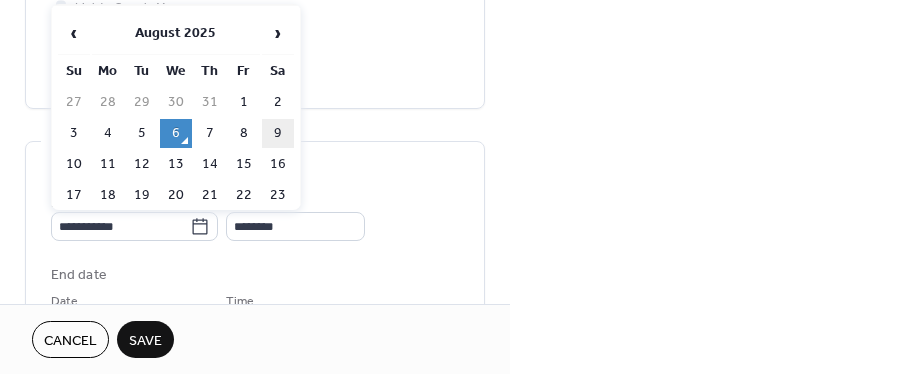 click on "9" at bounding box center (278, 133) 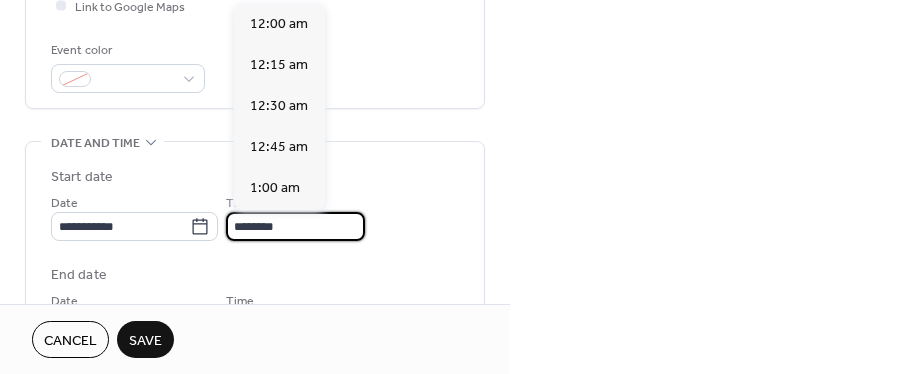 click on "********" at bounding box center (295, 226) 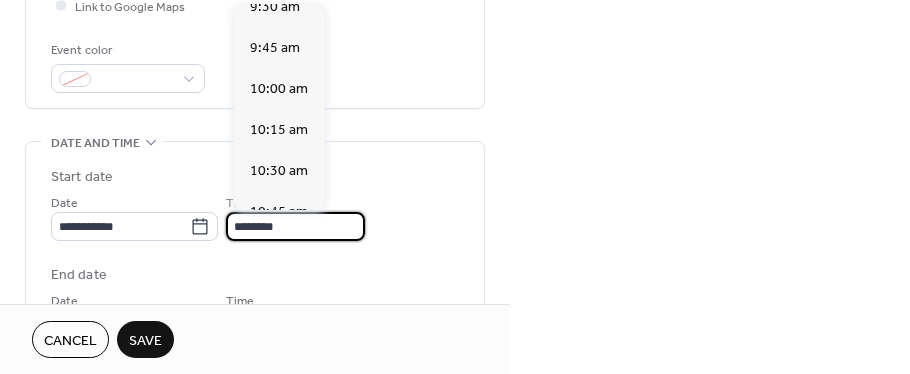 scroll, scrollTop: 1552, scrollLeft: 0, axis: vertical 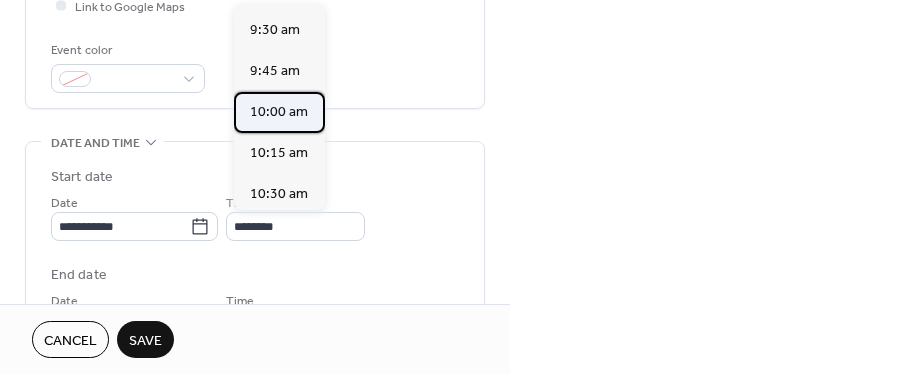 click on "10:00 am" at bounding box center [279, 112] 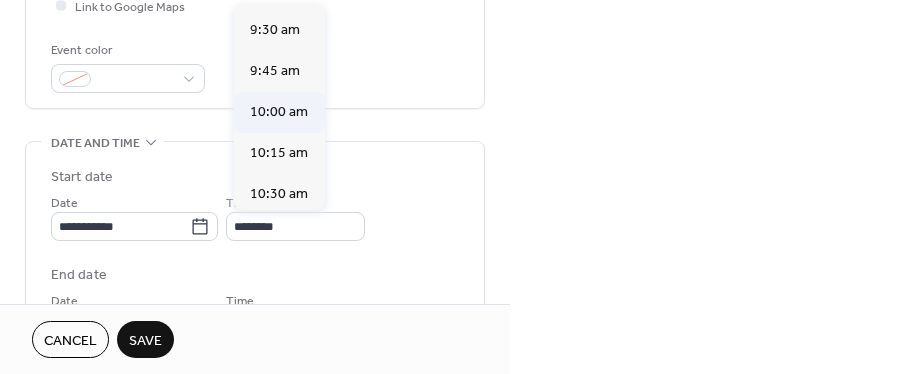 type on "********" 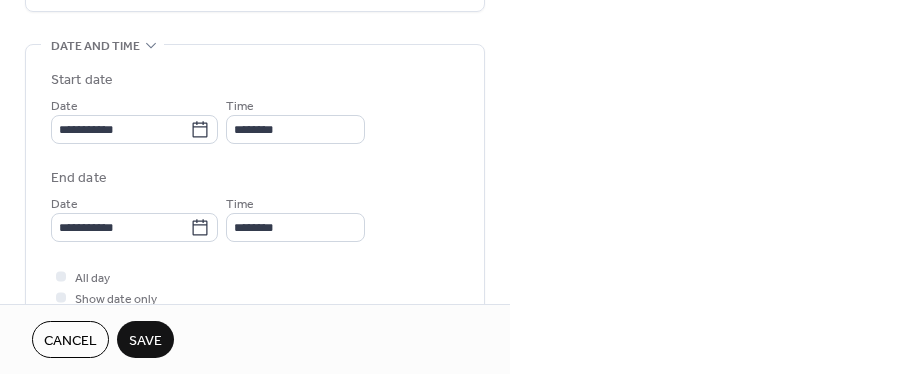 scroll, scrollTop: 600, scrollLeft: 0, axis: vertical 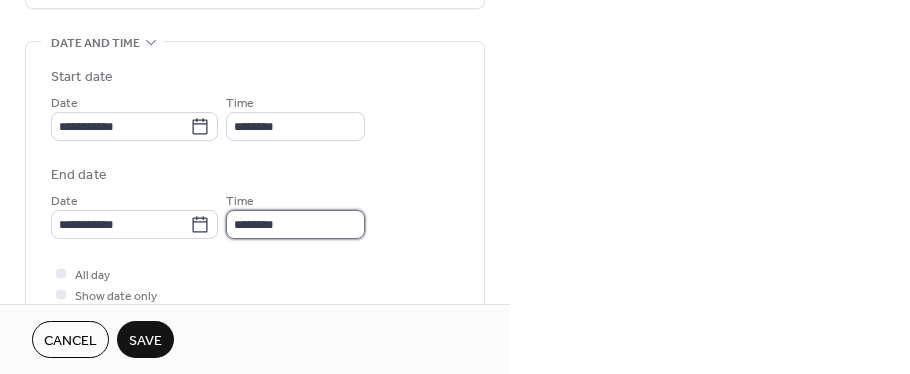 click on "********" at bounding box center (295, 224) 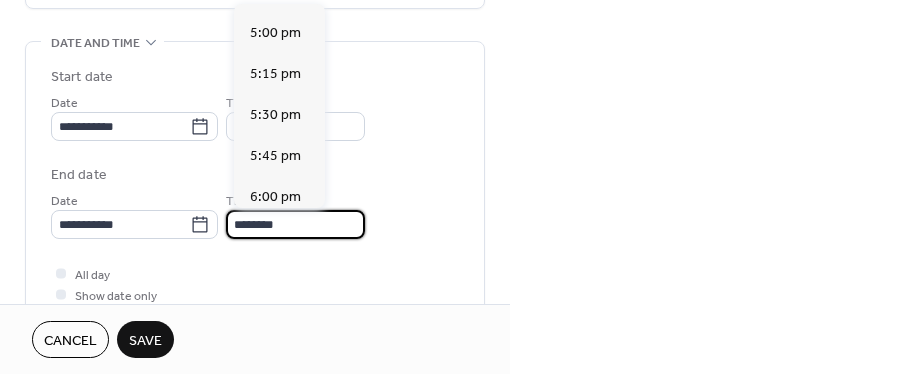 scroll, scrollTop: 1100, scrollLeft: 0, axis: vertical 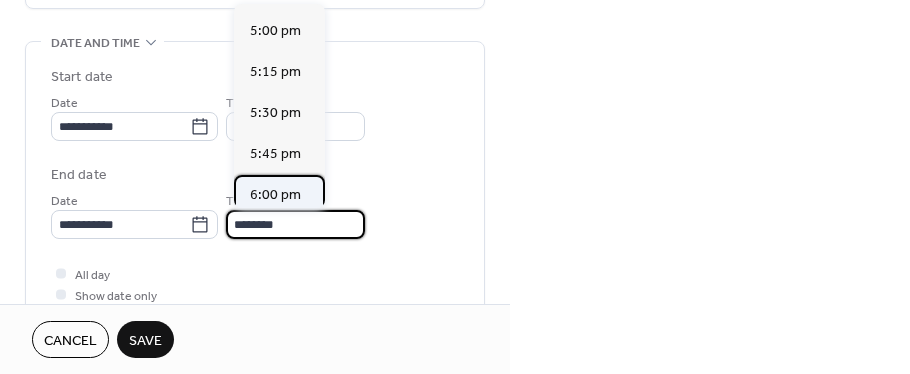 click on "6:00 pm" at bounding box center (275, 195) 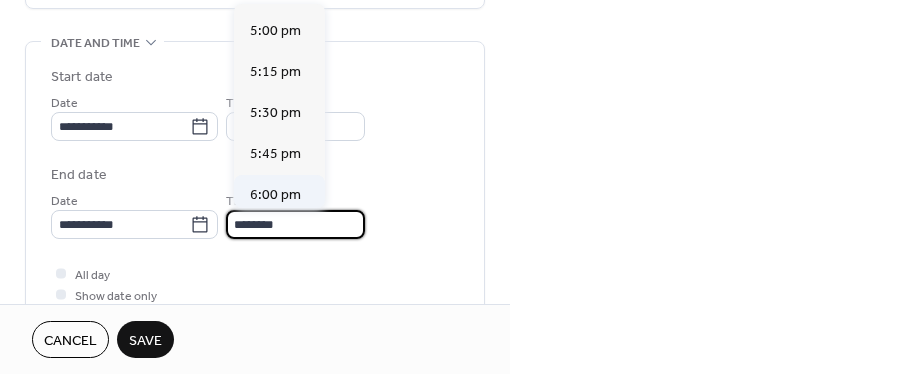 type on "*******" 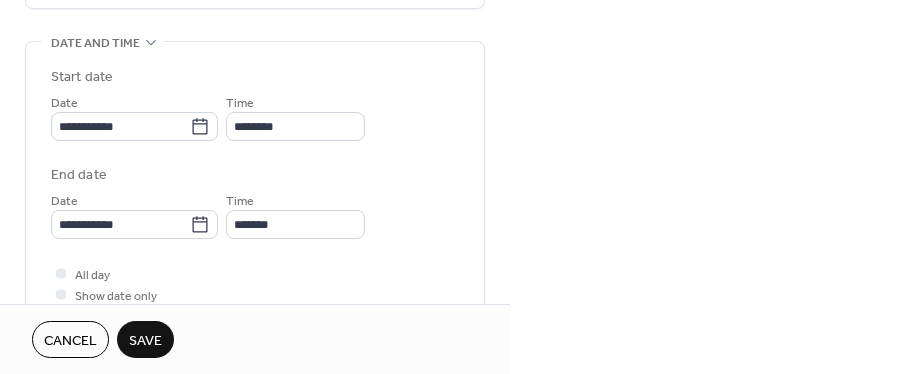 click on "Save" at bounding box center [145, 341] 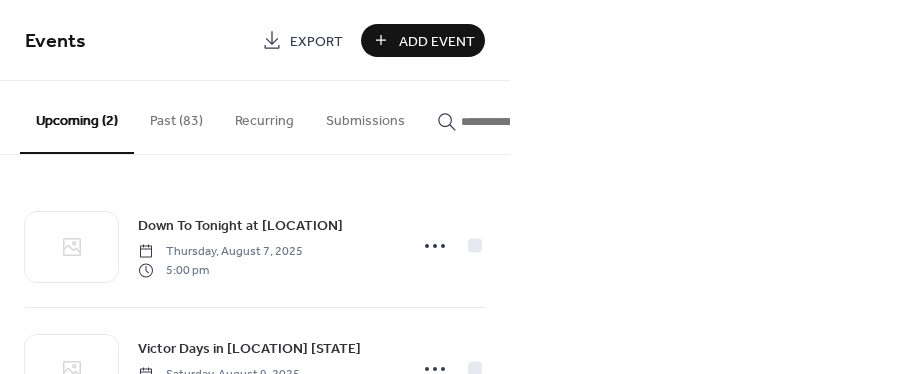 click on "Add Event" at bounding box center [437, 41] 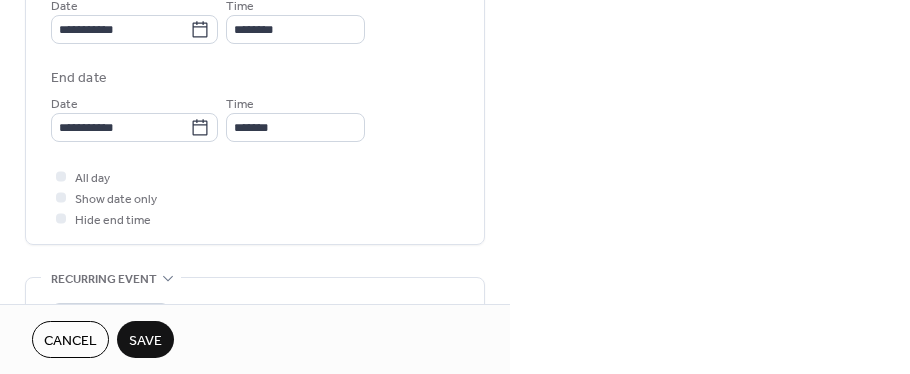 scroll, scrollTop: 700, scrollLeft: 0, axis: vertical 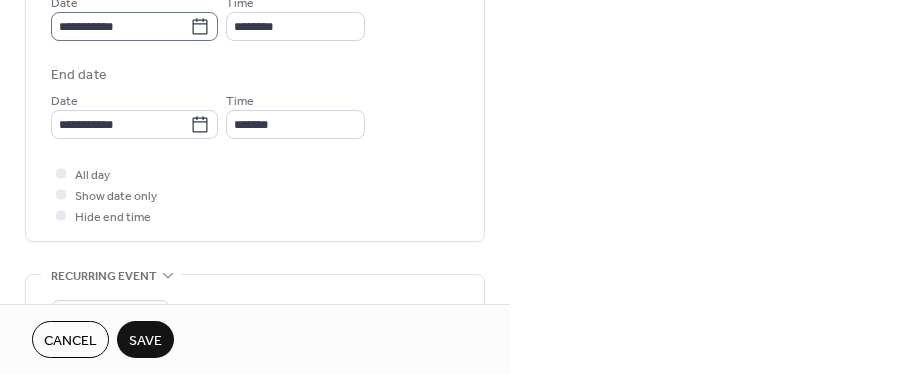 type on "*********" 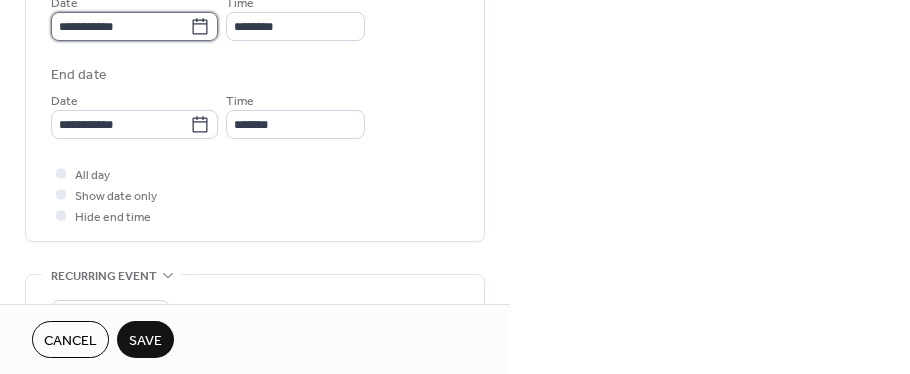 click on "**********" at bounding box center [120, 26] 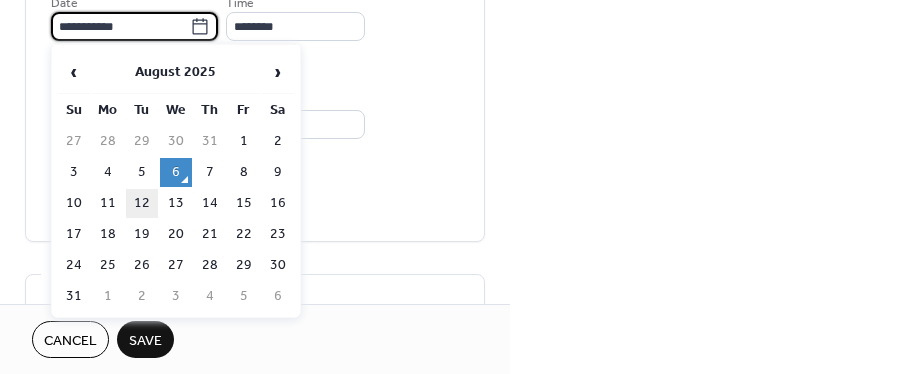 click on "12" at bounding box center [142, 203] 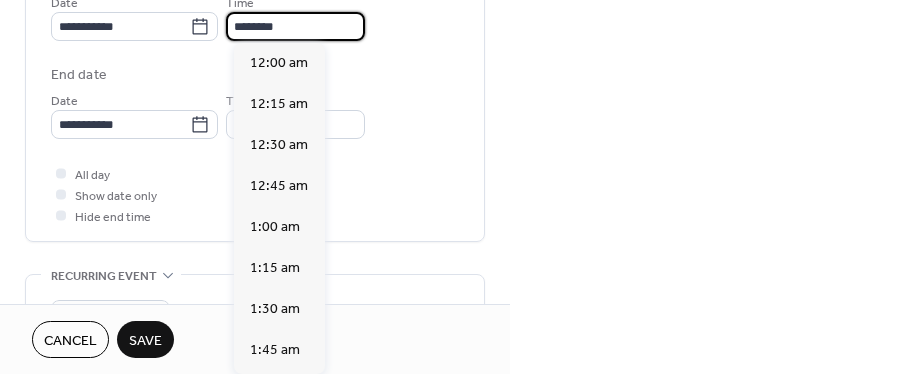 scroll, scrollTop: 1952, scrollLeft: 0, axis: vertical 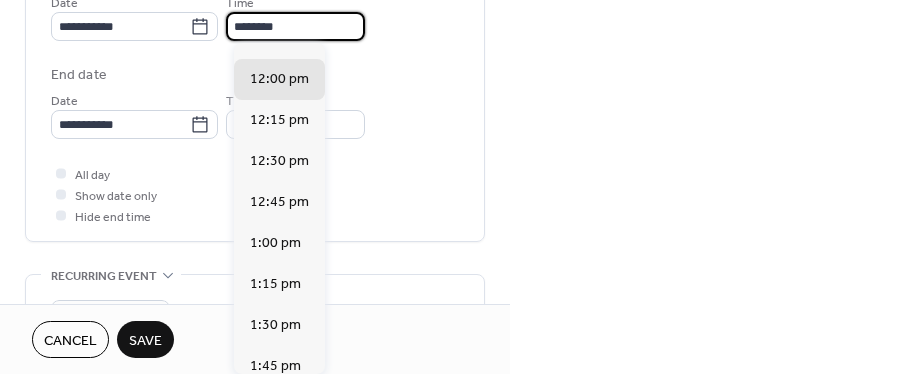 click on "********" at bounding box center [295, 26] 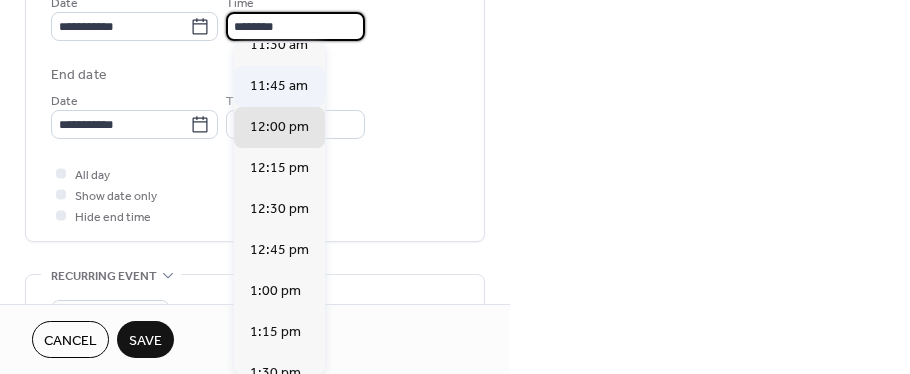 scroll, scrollTop: 1752, scrollLeft: 0, axis: vertical 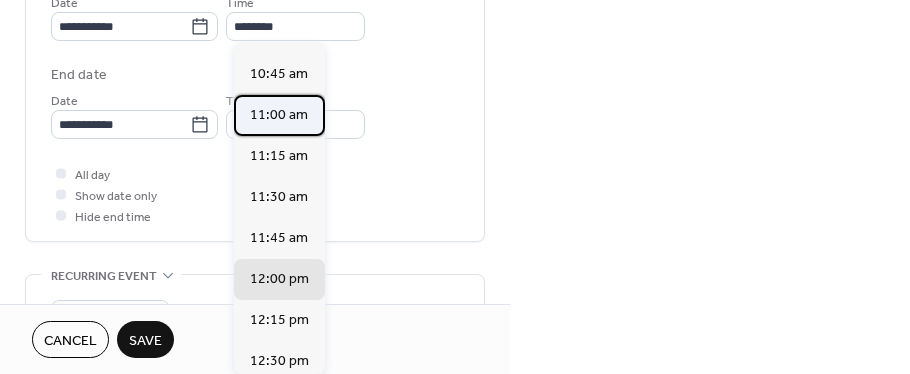 click on "11:00 am" at bounding box center (279, 115) 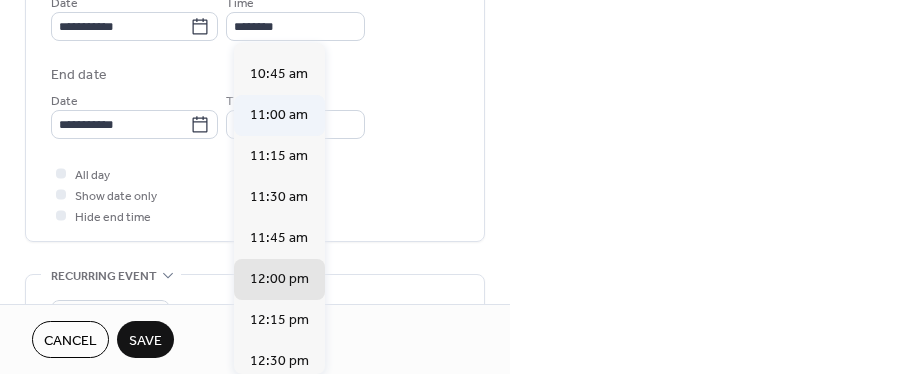 type on "********" 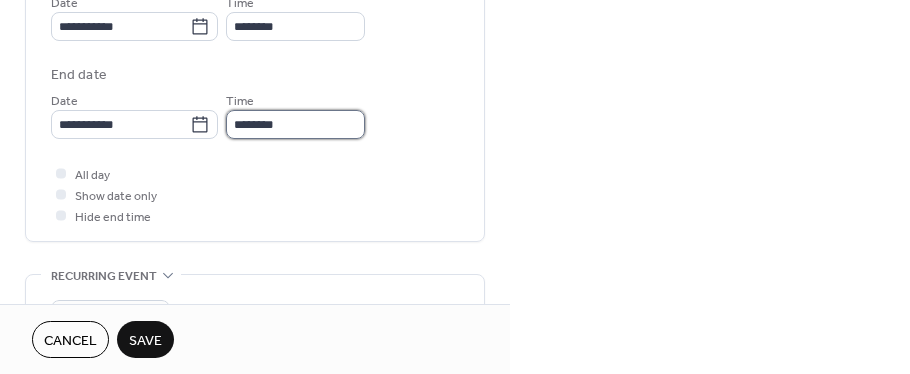 click on "********" at bounding box center (295, 124) 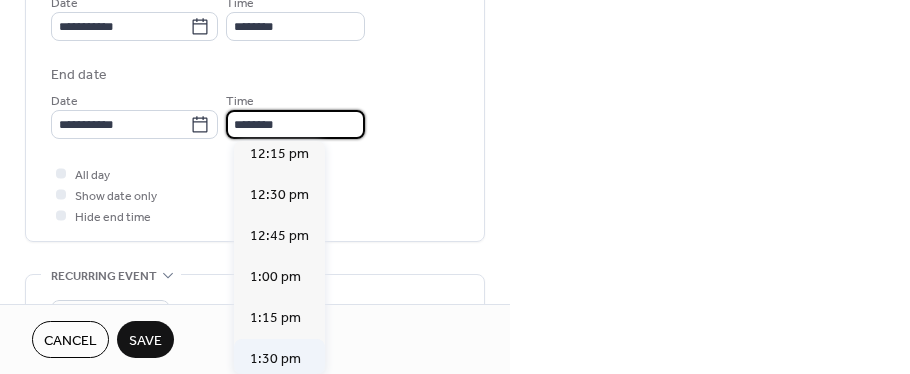 scroll, scrollTop: 200, scrollLeft: 0, axis: vertical 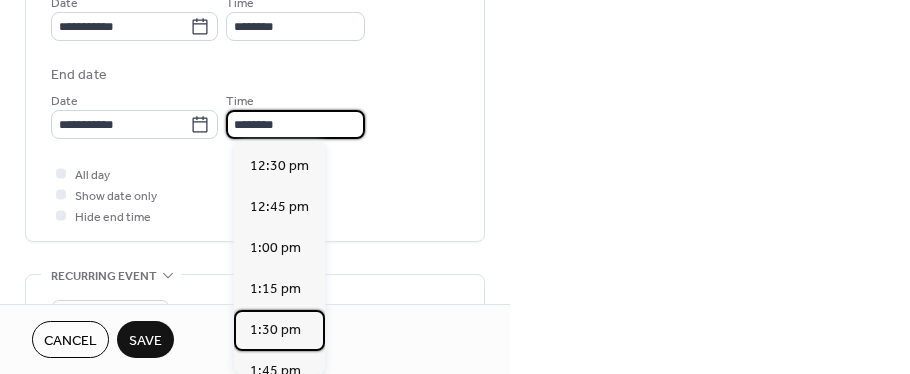 click on "1:30 pm" at bounding box center (275, 329) 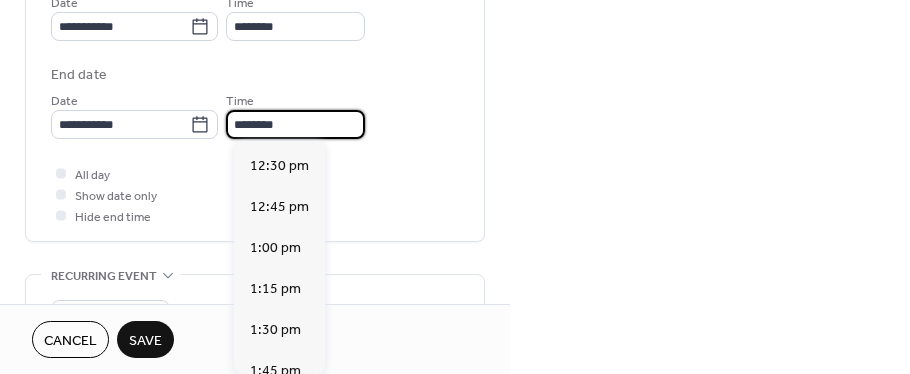 type on "*******" 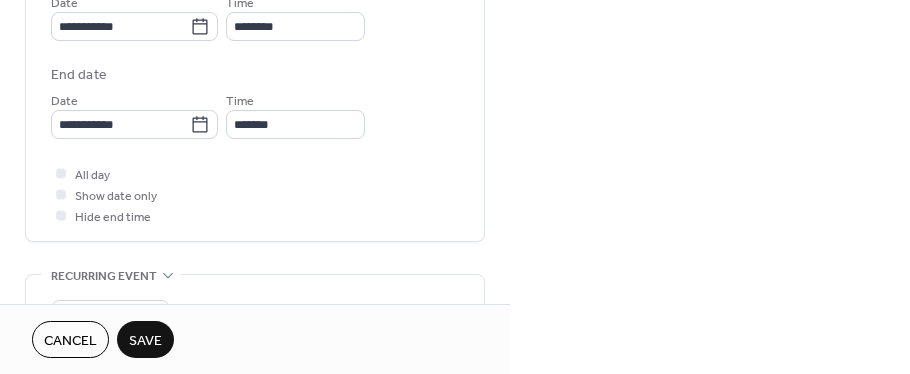 click on "Save" at bounding box center (145, 341) 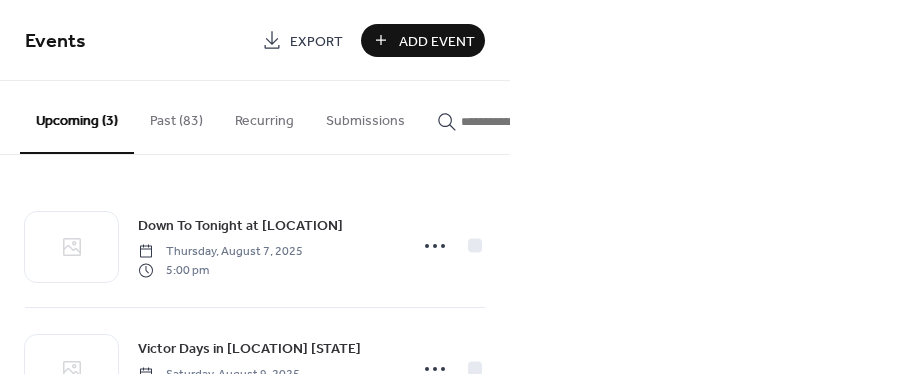 click on "Add Event" at bounding box center [437, 41] 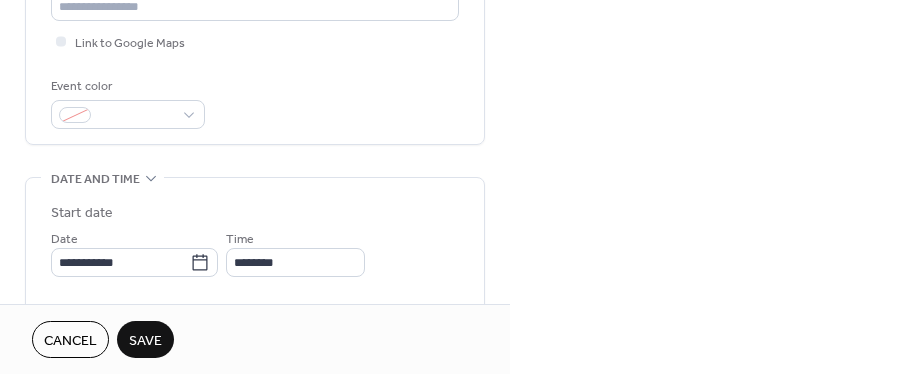 scroll, scrollTop: 500, scrollLeft: 0, axis: vertical 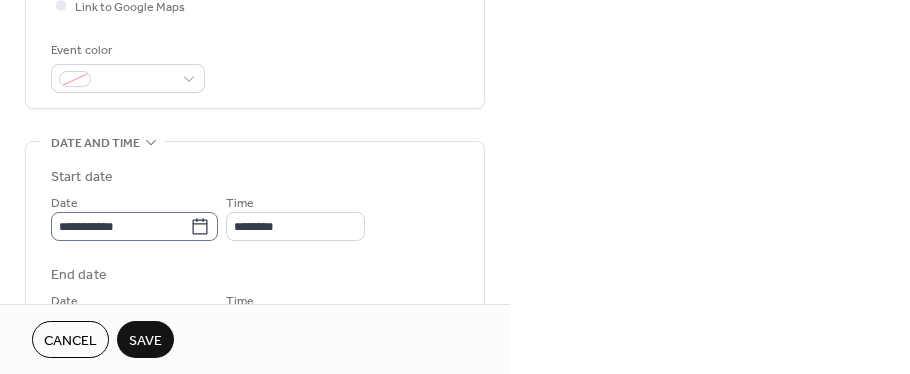 type on "**********" 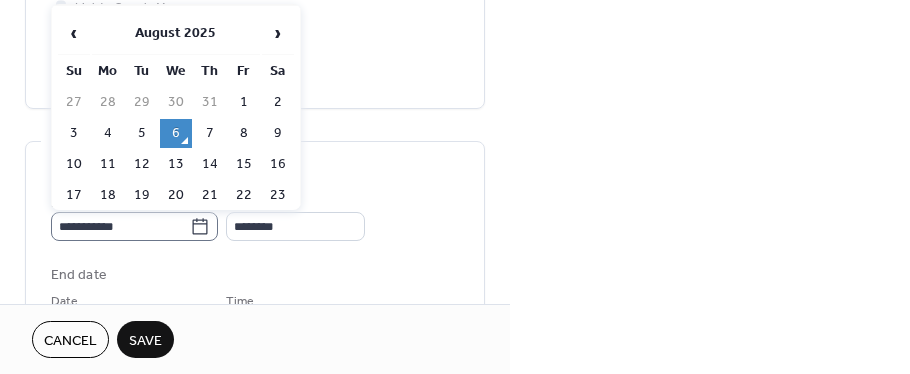 click 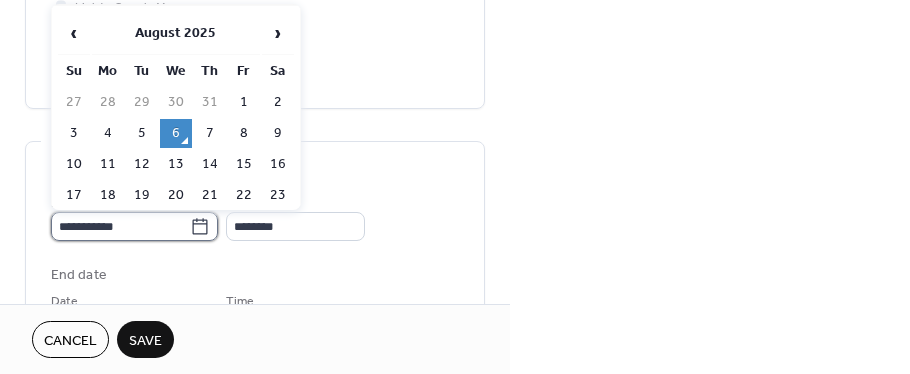 click on "**********" at bounding box center (120, 226) 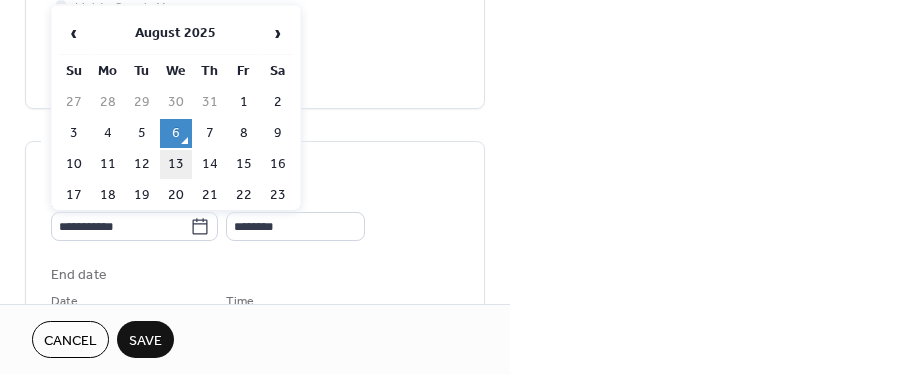 click on "13" at bounding box center (176, 164) 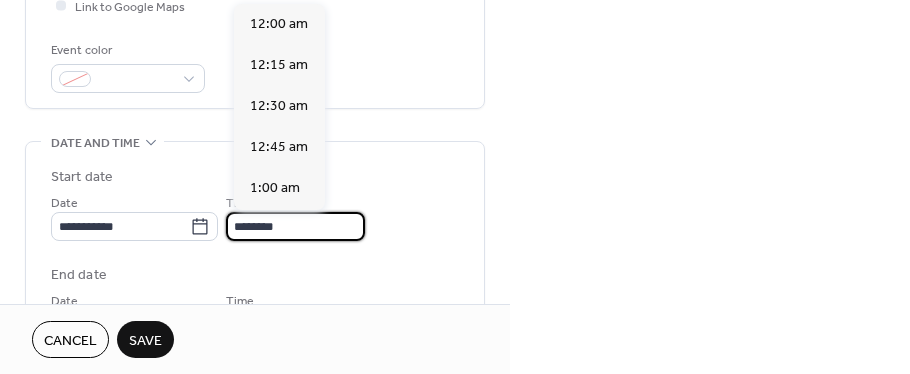 click on "********" at bounding box center (295, 226) 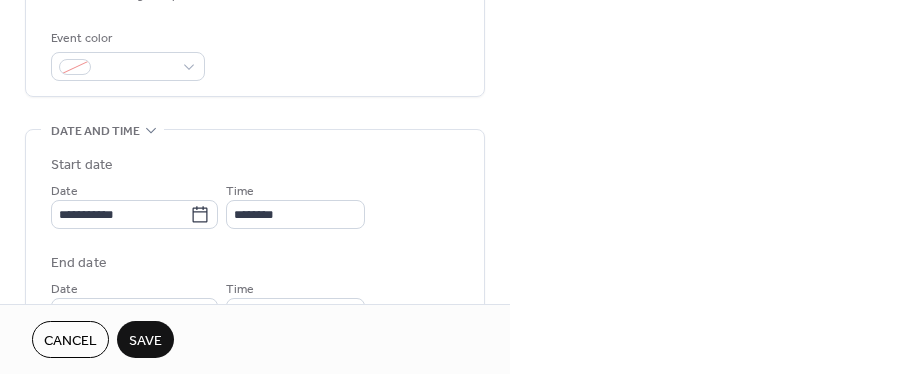scroll, scrollTop: 600, scrollLeft: 0, axis: vertical 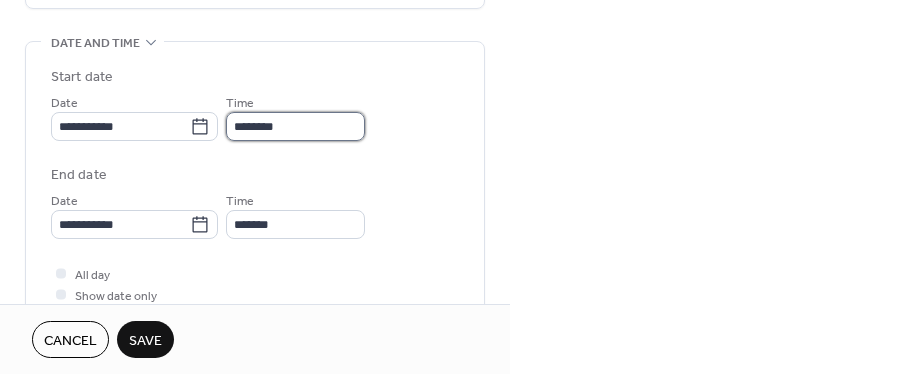 click on "********" at bounding box center (295, 126) 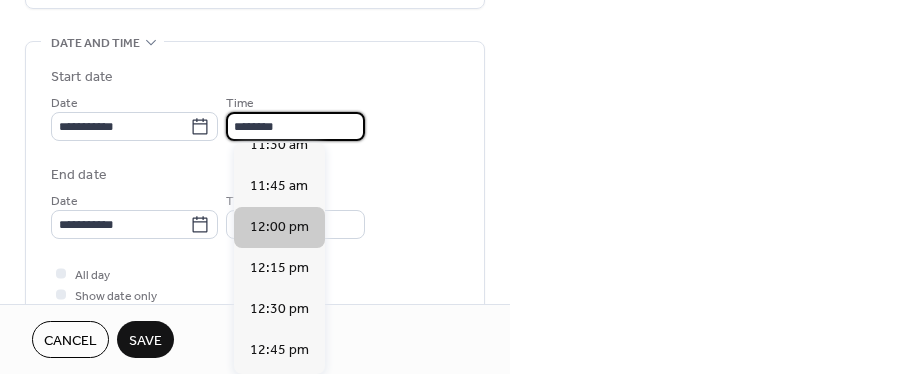 scroll, scrollTop: 1852, scrollLeft: 0, axis: vertical 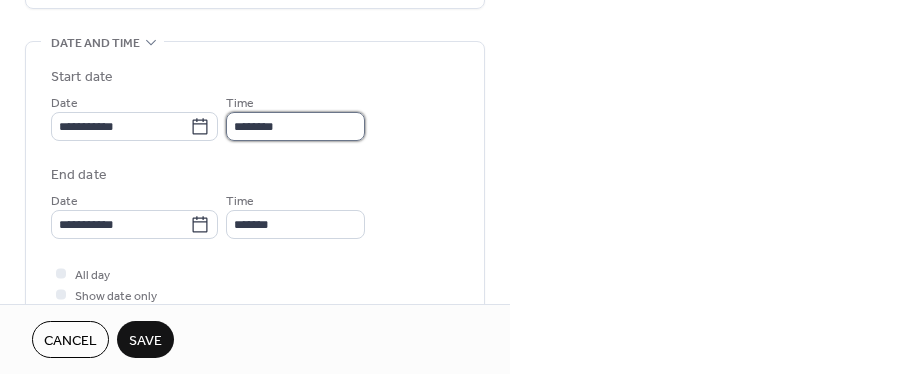 click on "********" at bounding box center (295, 126) 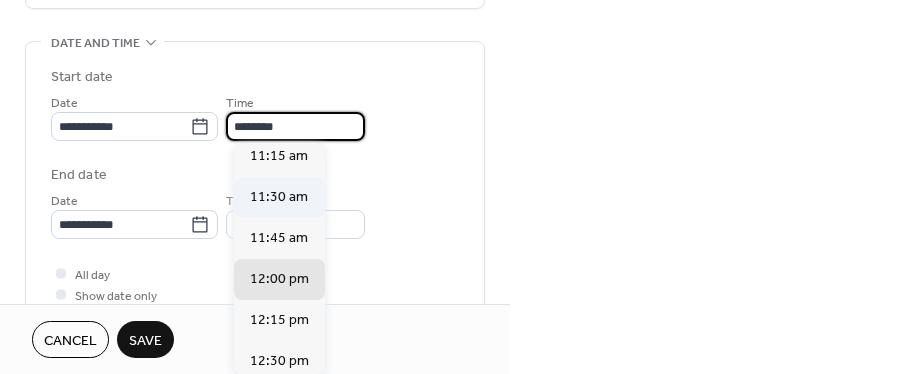 scroll, scrollTop: 1752, scrollLeft: 0, axis: vertical 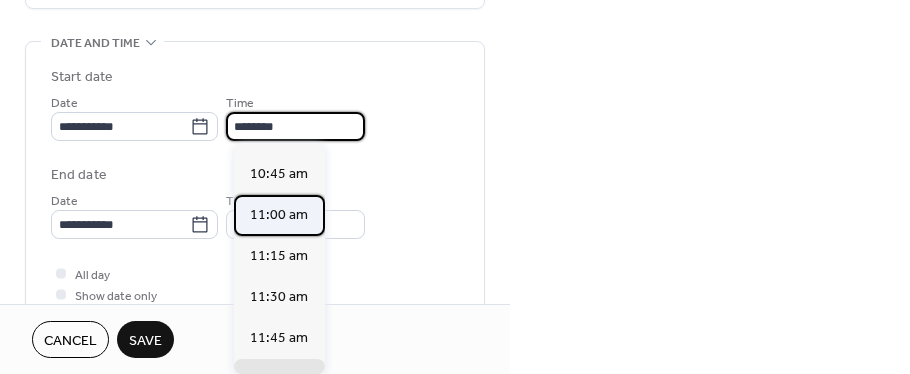 click on "11:00 am" at bounding box center (279, 215) 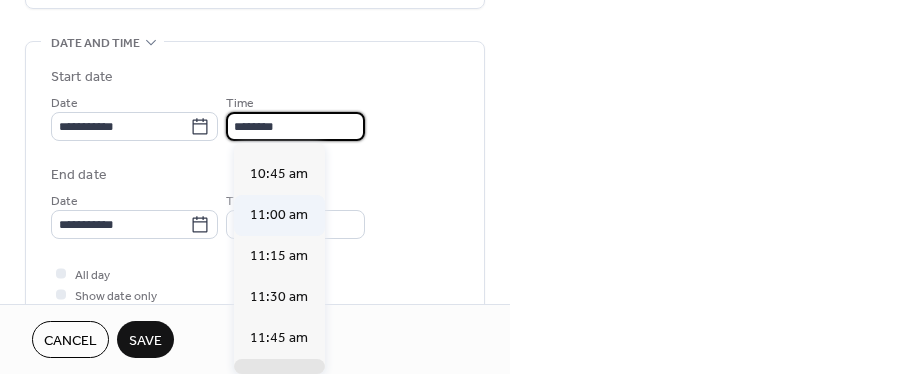 type on "********" 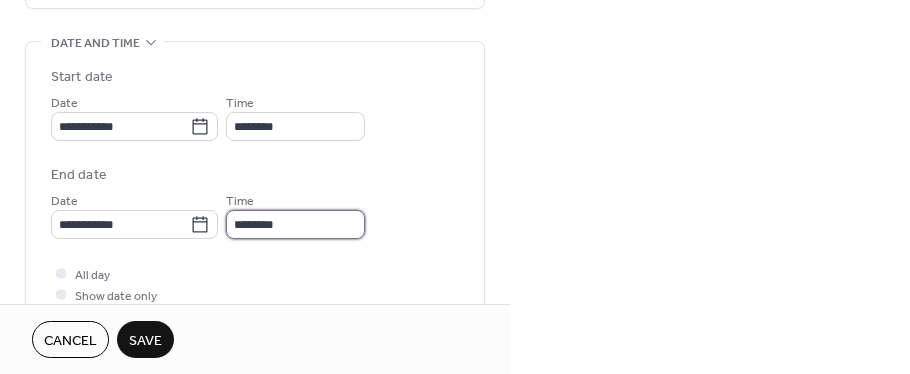 click on "********" at bounding box center [295, 224] 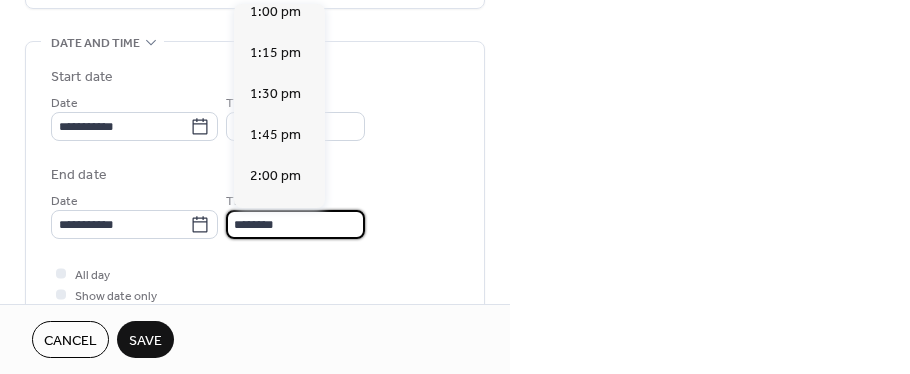 scroll, scrollTop: 300, scrollLeft: 0, axis: vertical 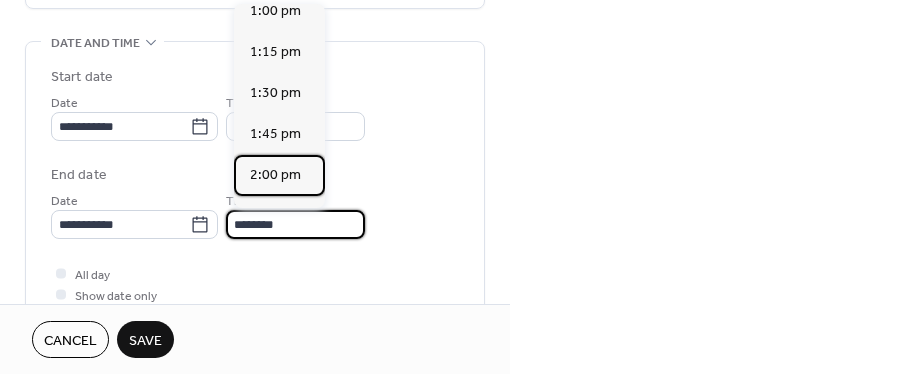 click on "2:00 pm" at bounding box center [275, 175] 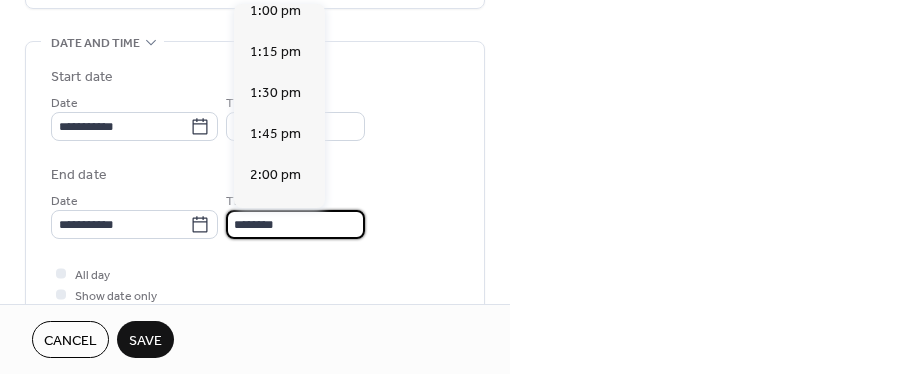 type on "*******" 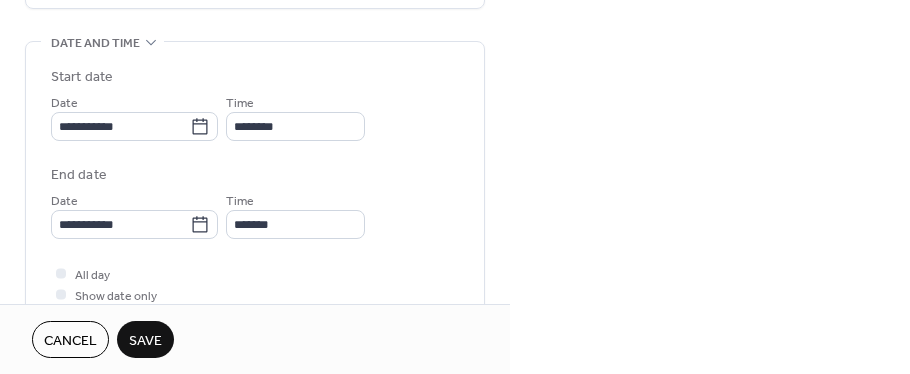 click on "Save" at bounding box center [145, 341] 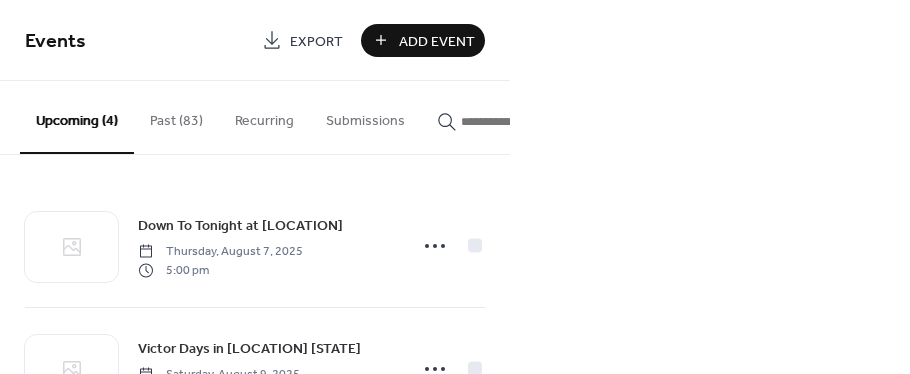 click on "Add Event" at bounding box center [437, 41] 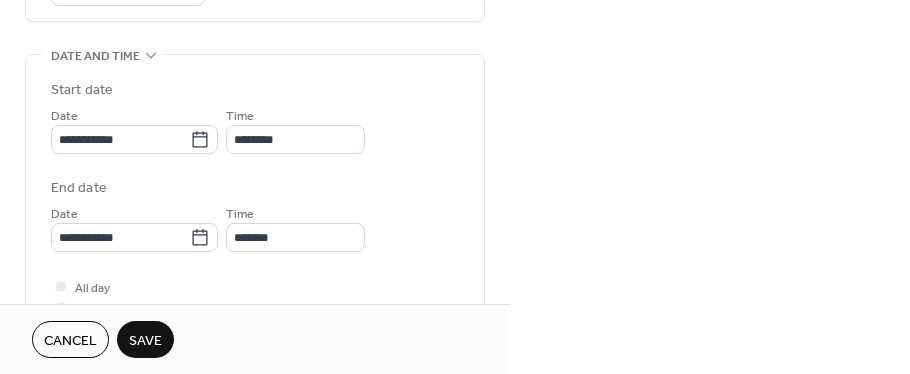 scroll, scrollTop: 600, scrollLeft: 0, axis: vertical 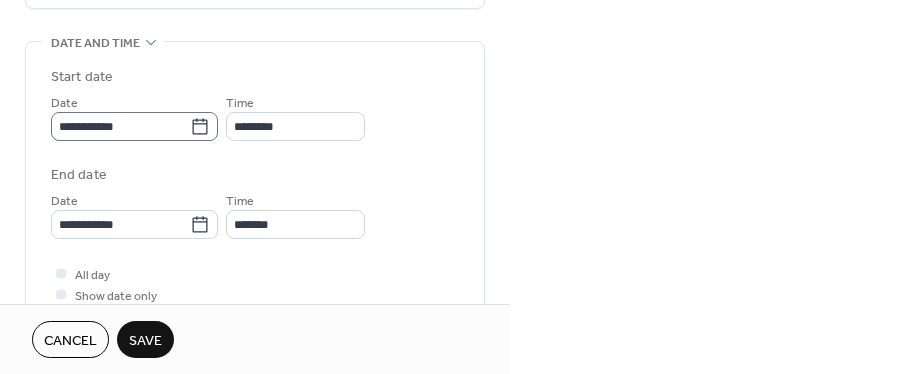 type on "**********" 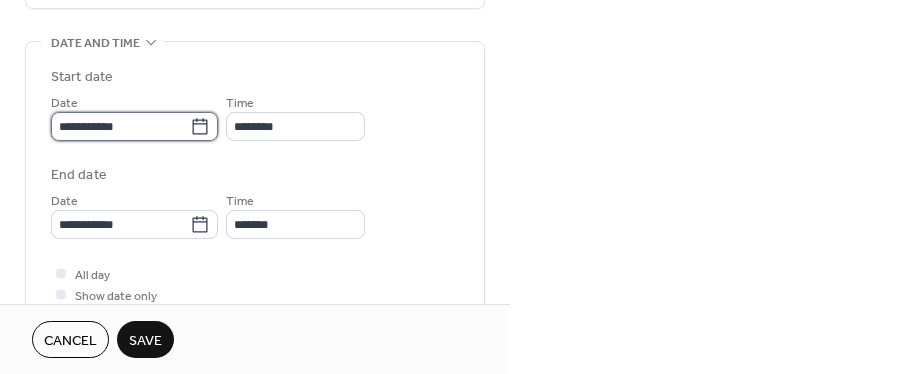click on "**********" at bounding box center (120, 126) 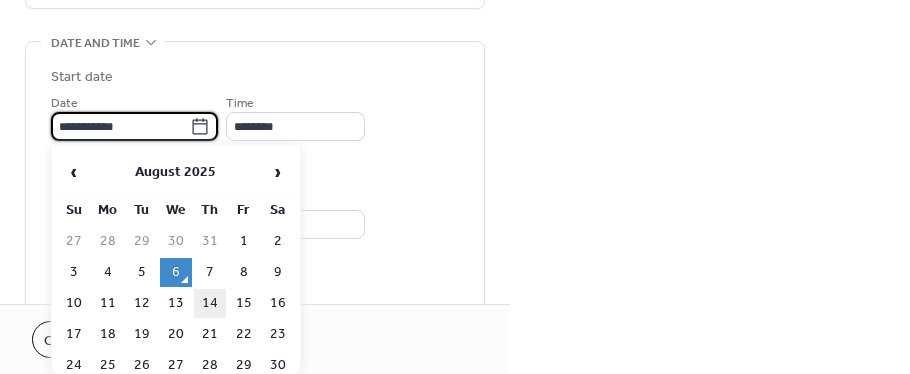 click on "14" at bounding box center [210, 303] 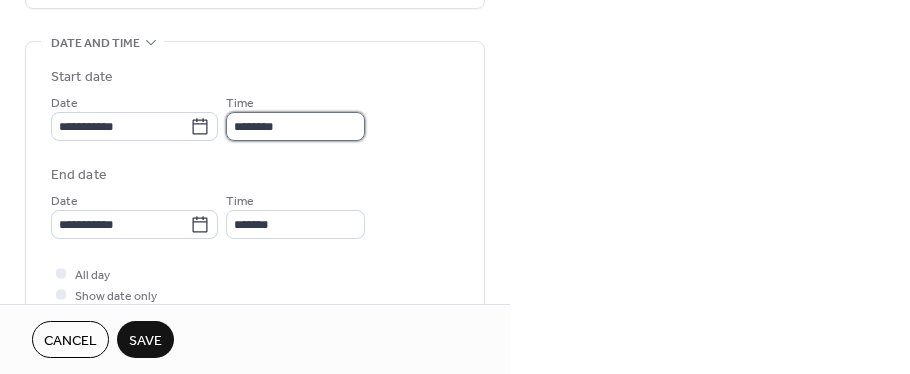 click on "********" at bounding box center (295, 126) 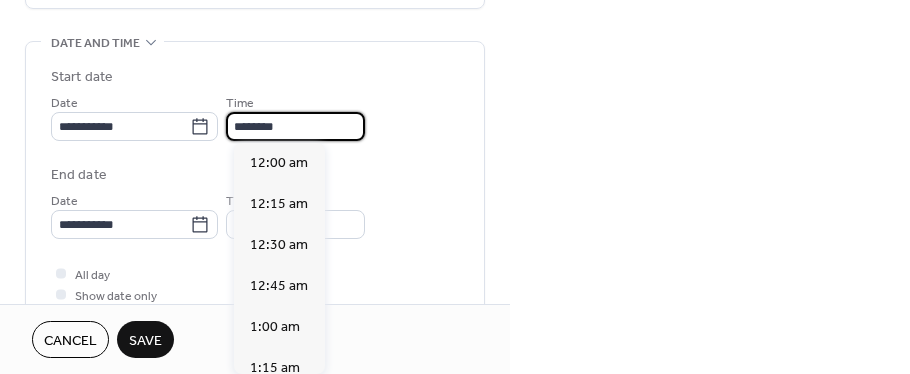 scroll, scrollTop: 1952, scrollLeft: 0, axis: vertical 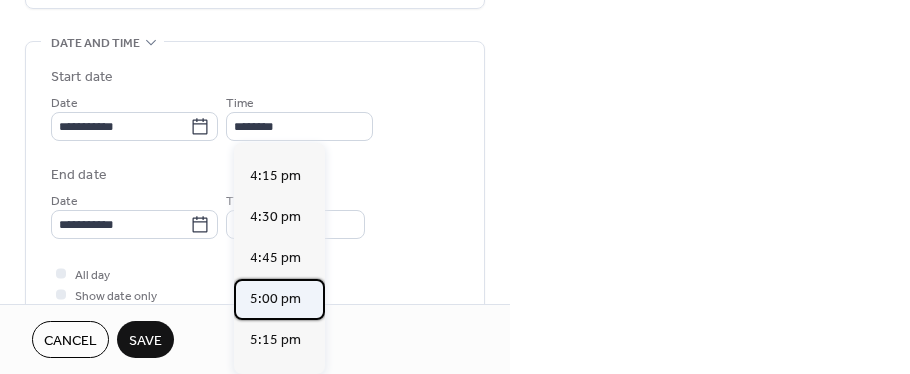 click on "5:00 pm" at bounding box center (275, 299) 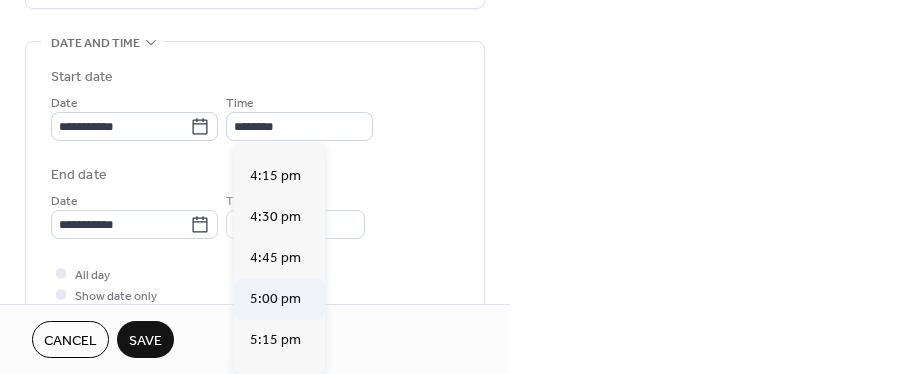 type on "*******" 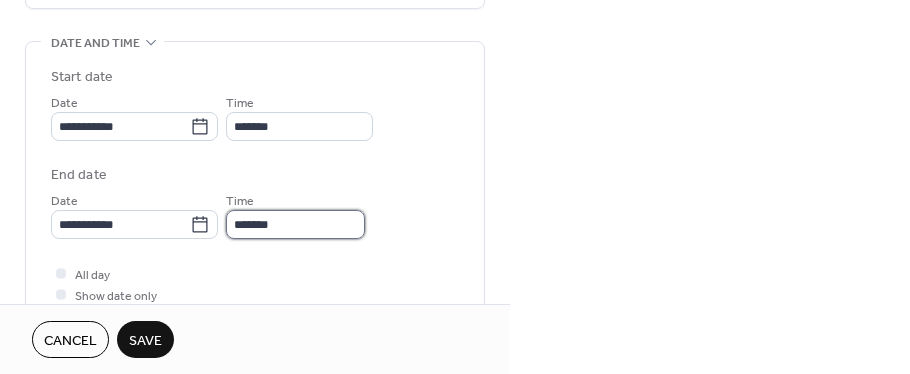 click on "*******" at bounding box center (295, 224) 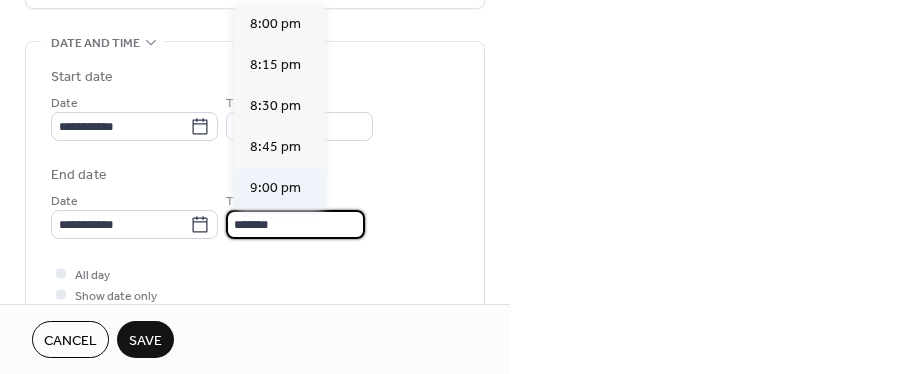 scroll, scrollTop: 500, scrollLeft: 0, axis: vertical 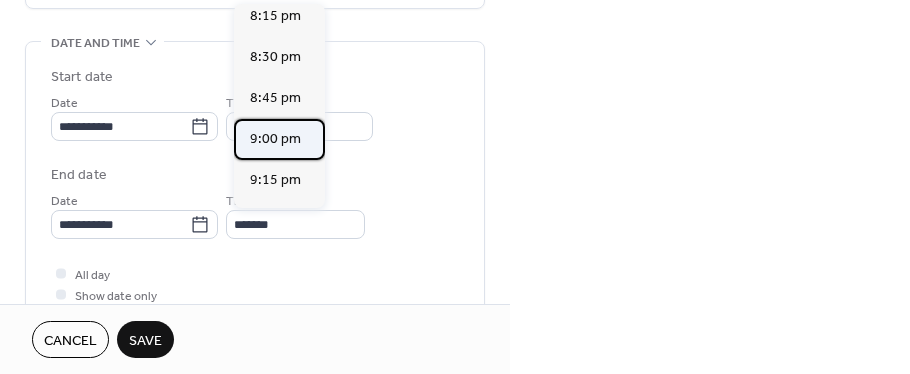 click on "9:00 pm" at bounding box center [275, 139] 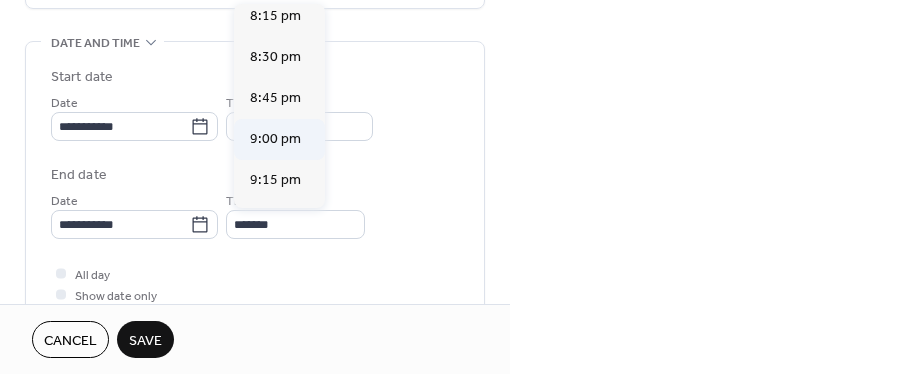 type on "*******" 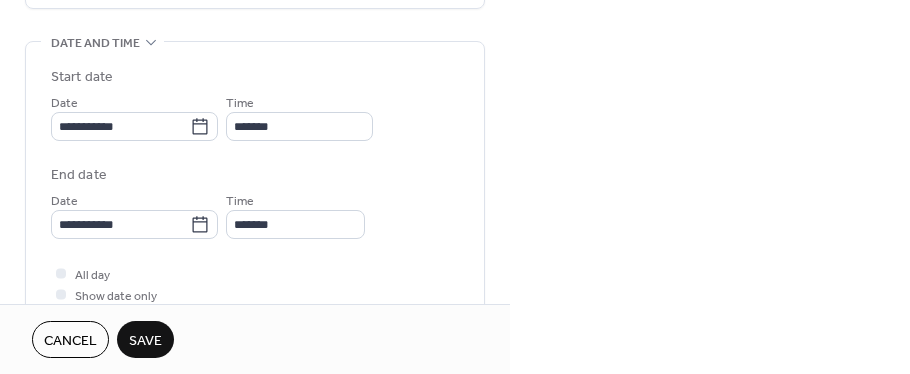 click on "Save" at bounding box center (145, 341) 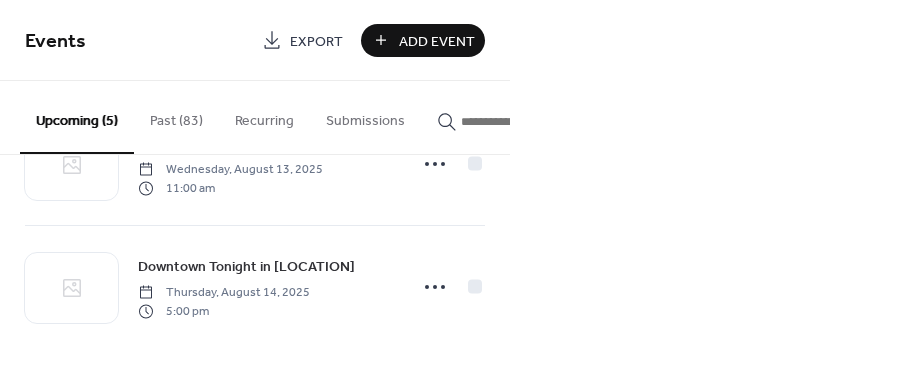 scroll, scrollTop: 457, scrollLeft: 0, axis: vertical 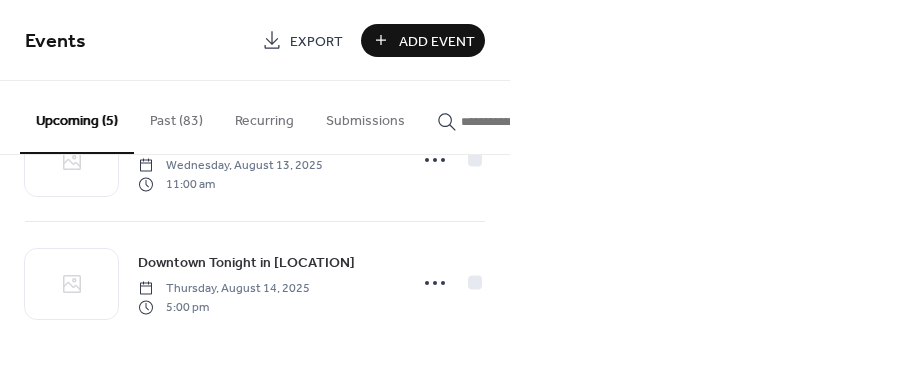 click on "Add Event" at bounding box center (437, 41) 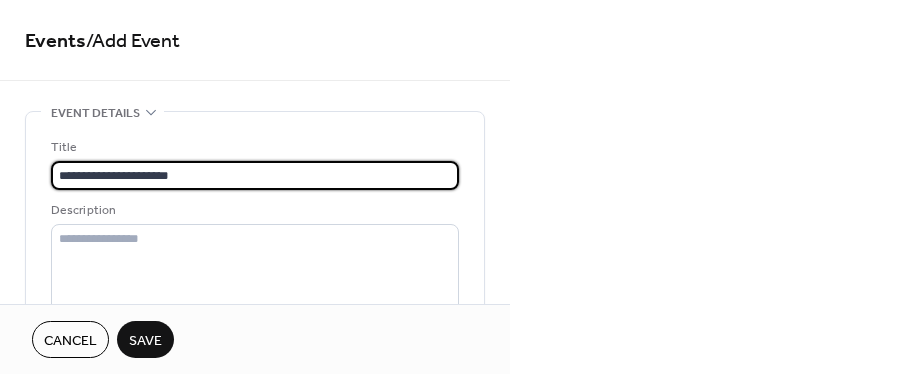 type on "**********" 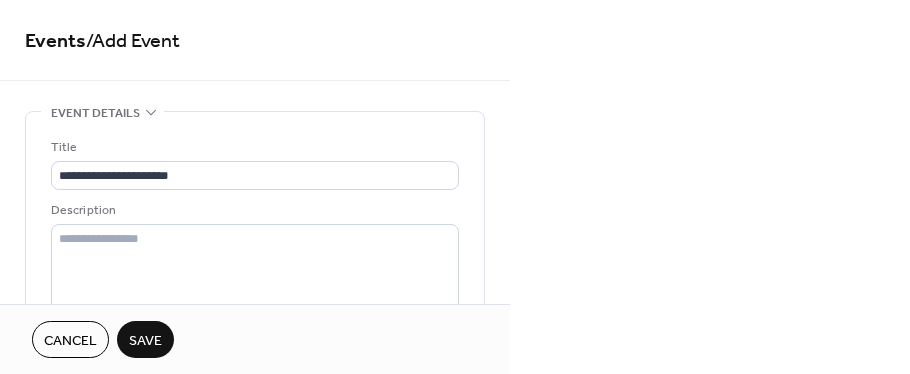 click on "Save" at bounding box center [145, 341] 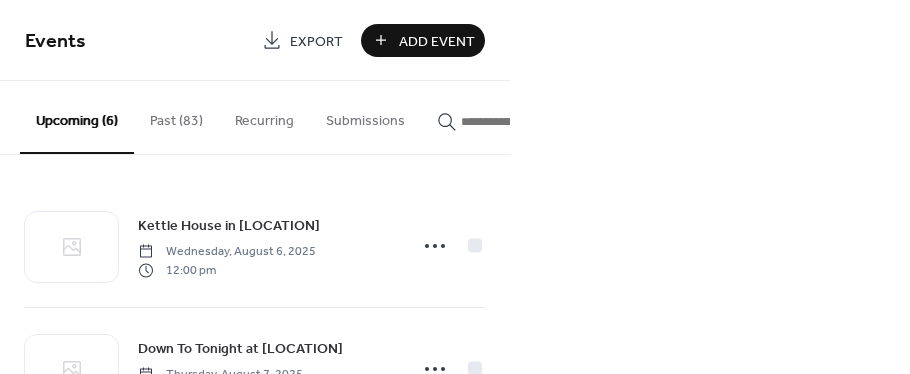 click on "Add Event" at bounding box center (437, 41) 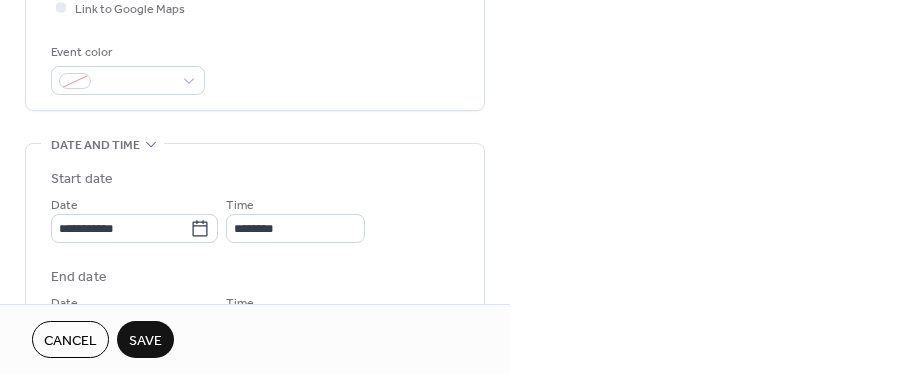 scroll, scrollTop: 500, scrollLeft: 0, axis: vertical 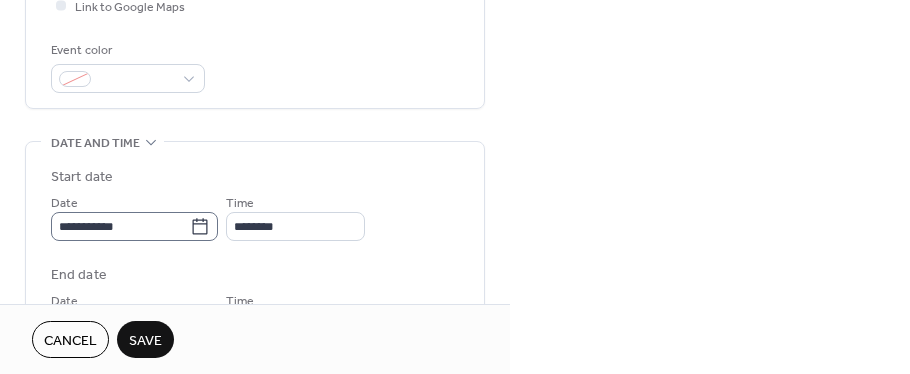 type on "**********" 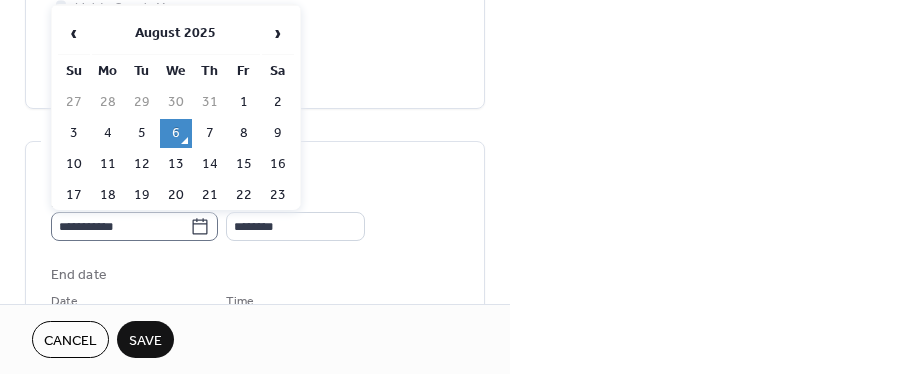 click 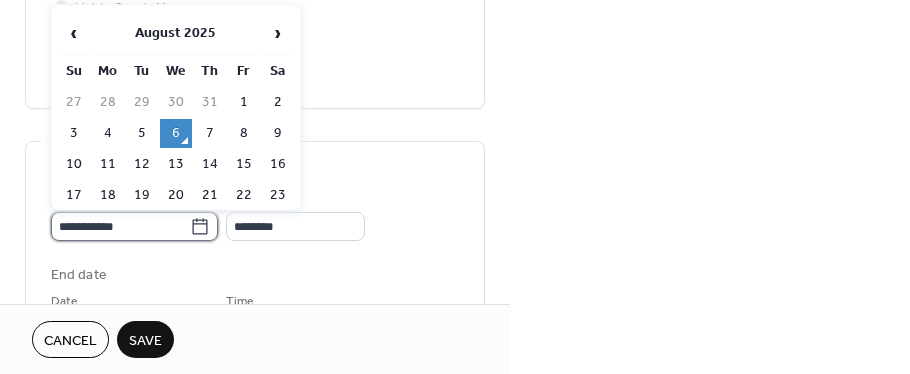 click on "**********" at bounding box center (120, 226) 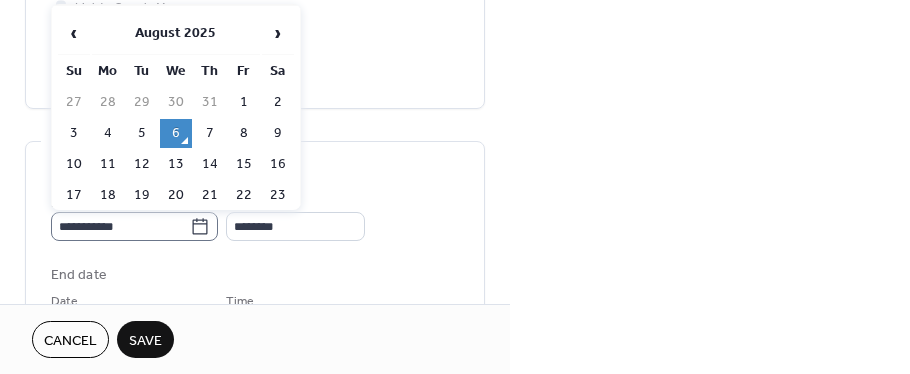 click 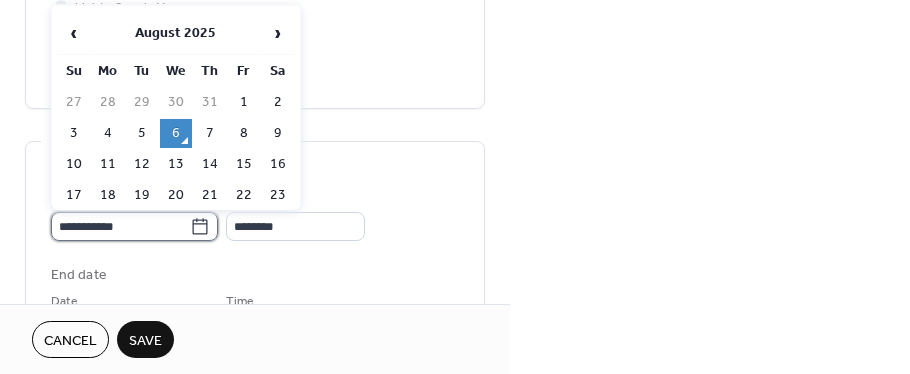 click on "**********" at bounding box center [120, 226] 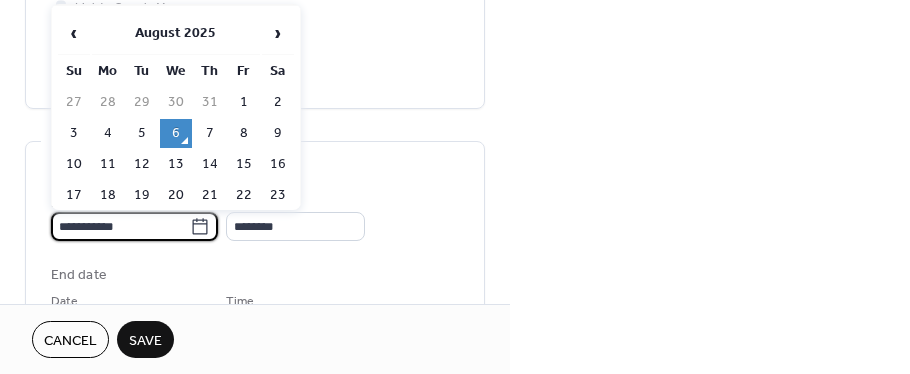 click 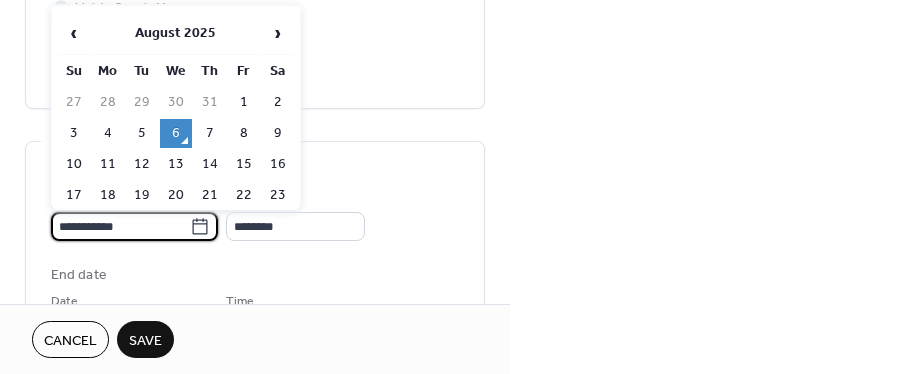 drag, startPoint x: 72, startPoint y: 222, endPoint x: 52, endPoint y: 223, distance: 20.024984 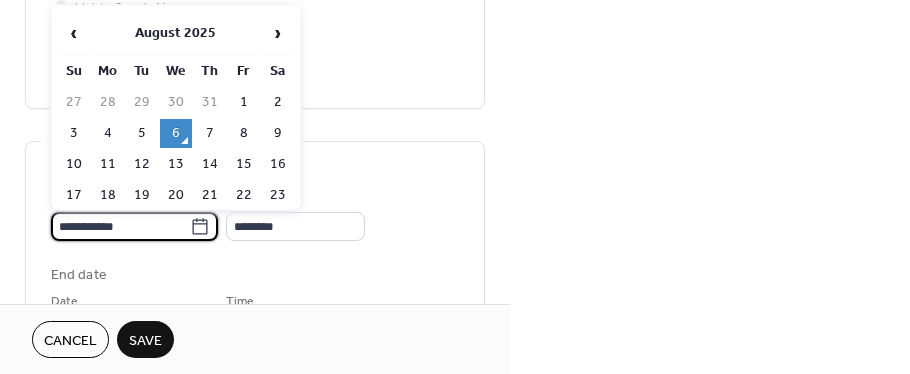 click on "**********" at bounding box center [120, 226] 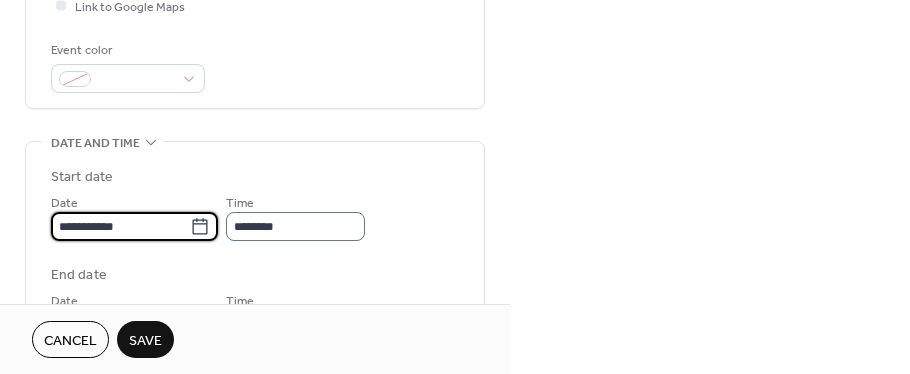 type on "**********" 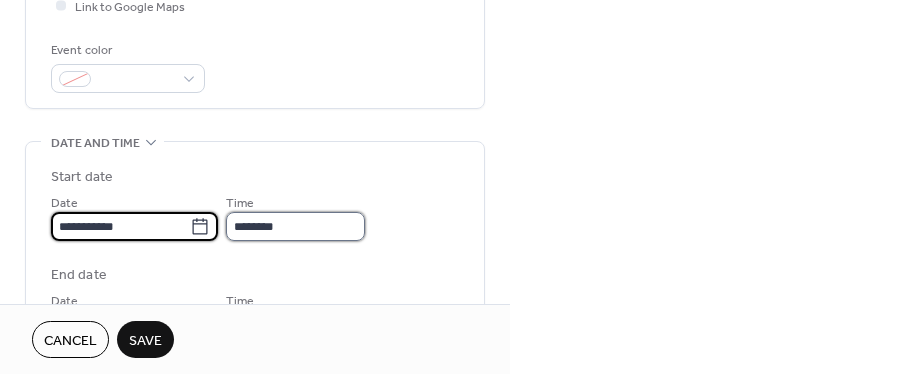 type on "**********" 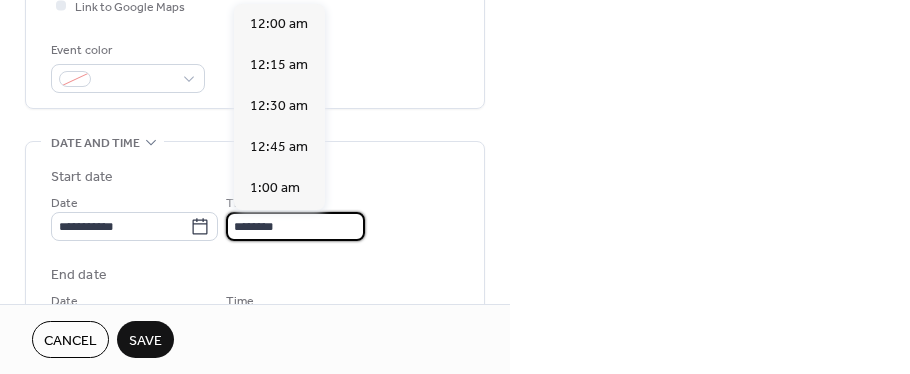 scroll, scrollTop: 1952, scrollLeft: 0, axis: vertical 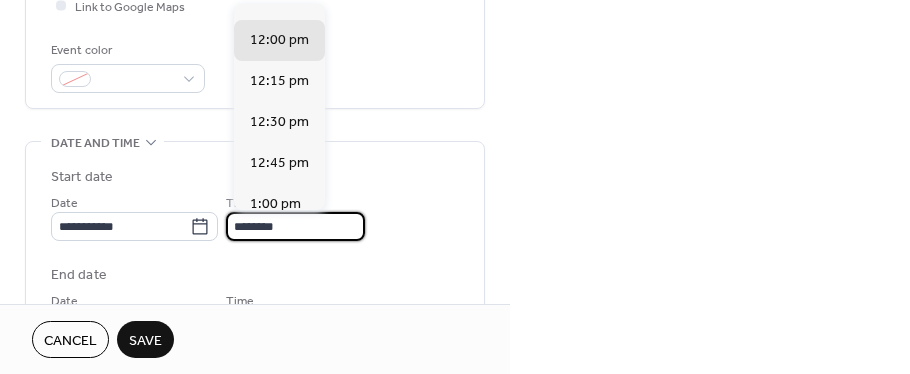 drag, startPoint x: 243, startPoint y: 222, endPoint x: 255, endPoint y: 221, distance: 12.0415945 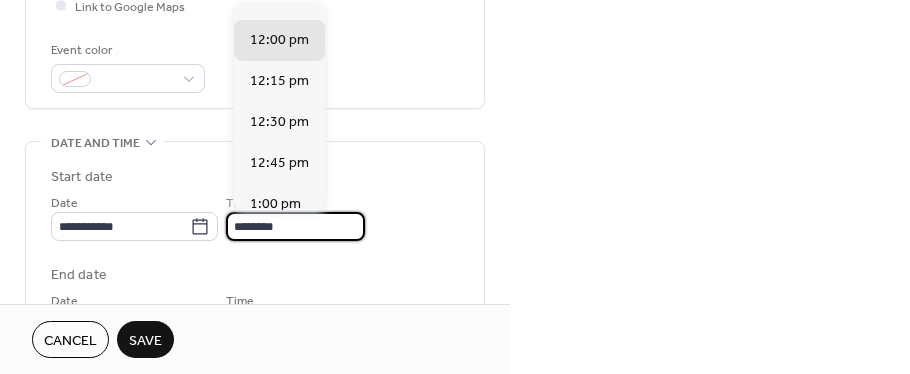 click on "********" at bounding box center (295, 226) 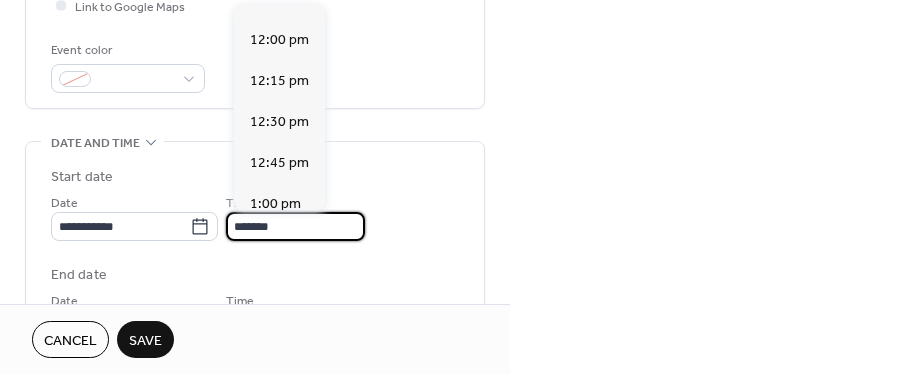 scroll, scrollTop: 2603, scrollLeft: 0, axis: vertical 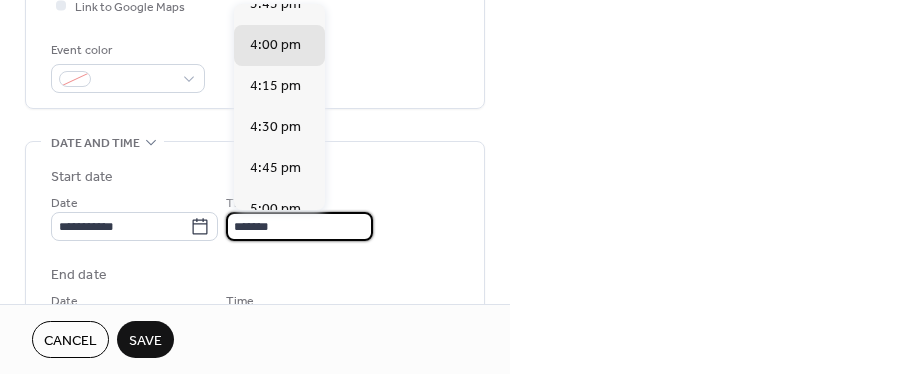 type on "*******" 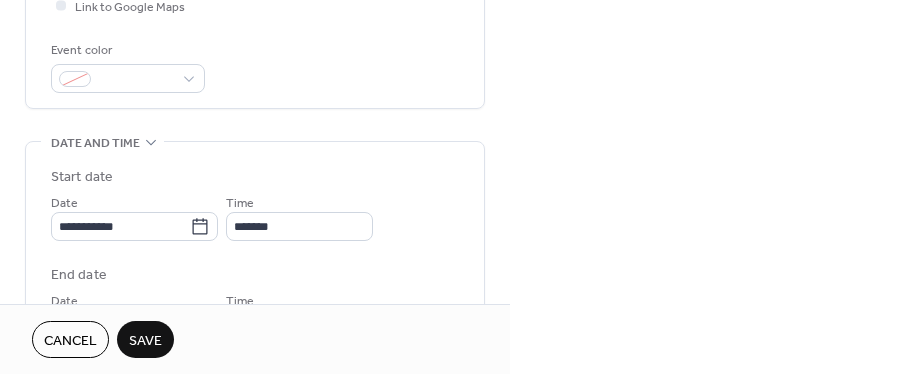 type on "*******" 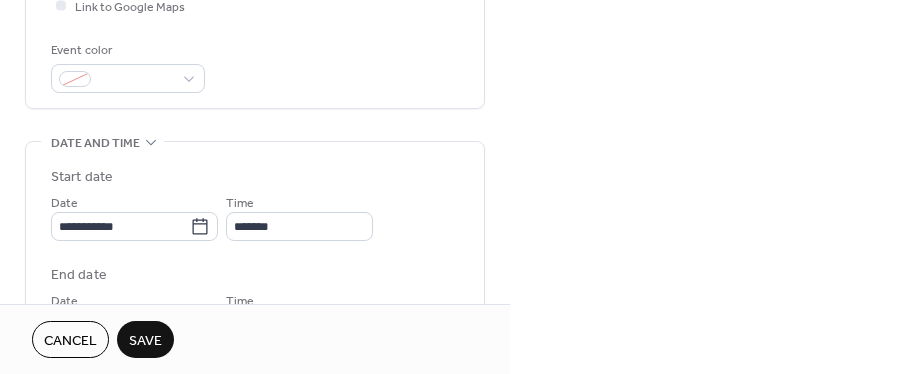 scroll, scrollTop: 0, scrollLeft: 0, axis: both 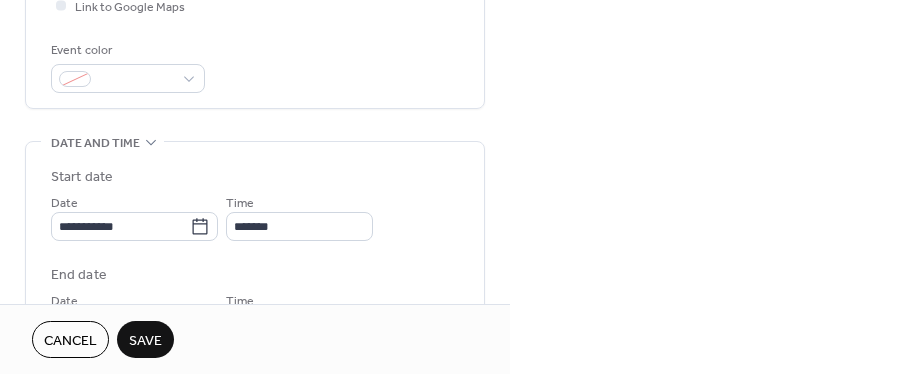 click on "Cancel" at bounding box center [70, 341] 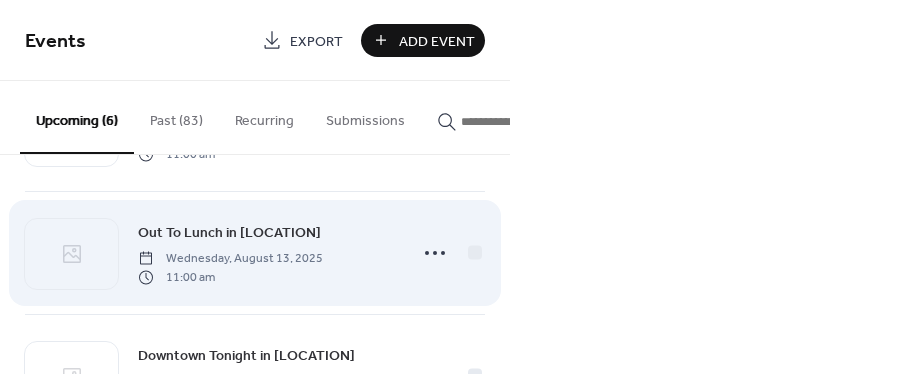 scroll, scrollTop: 480, scrollLeft: 0, axis: vertical 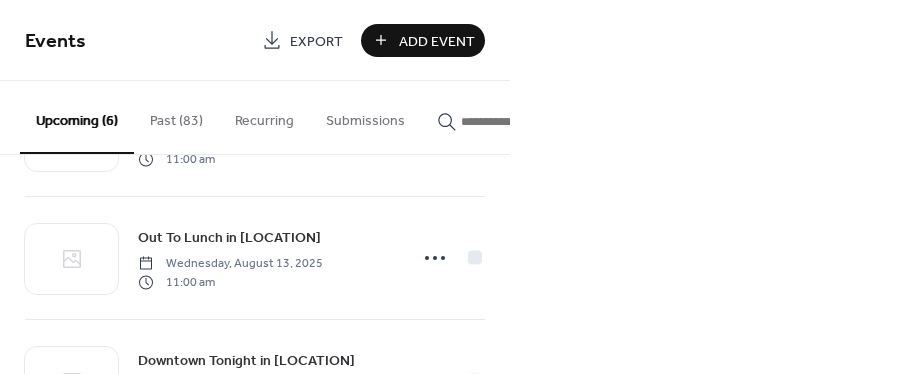 click on "Add Event" at bounding box center (437, 41) 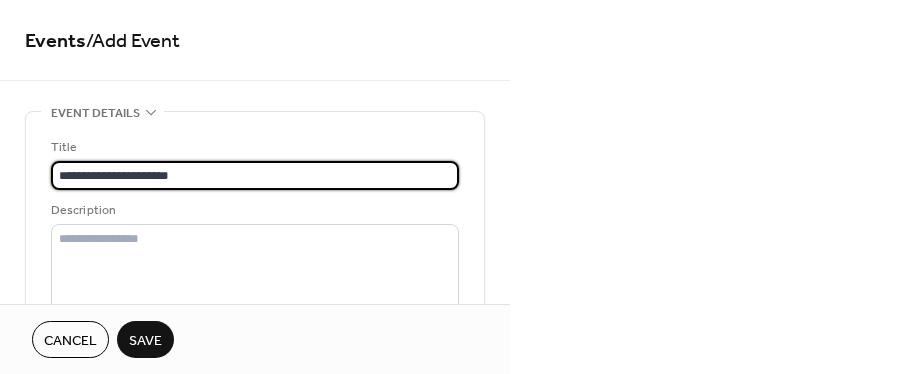scroll, scrollTop: 0, scrollLeft: 0, axis: both 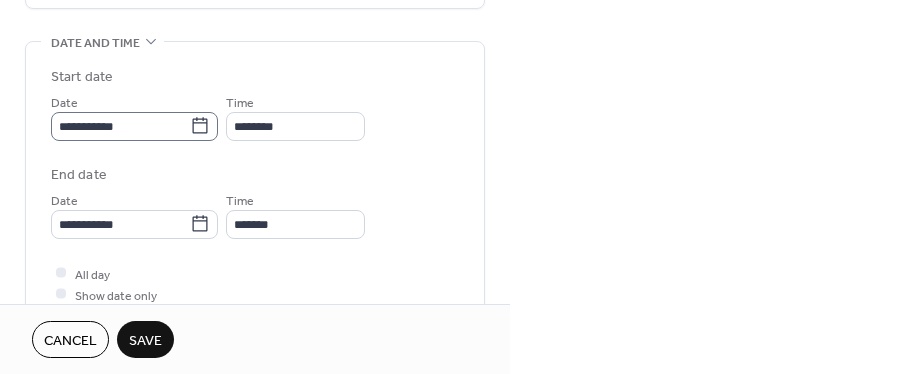 type on "**********" 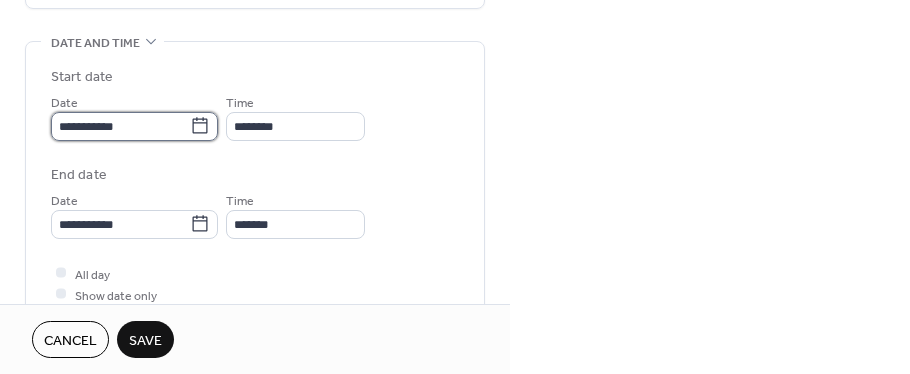 click on "**********" at bounding box center [120, 126] 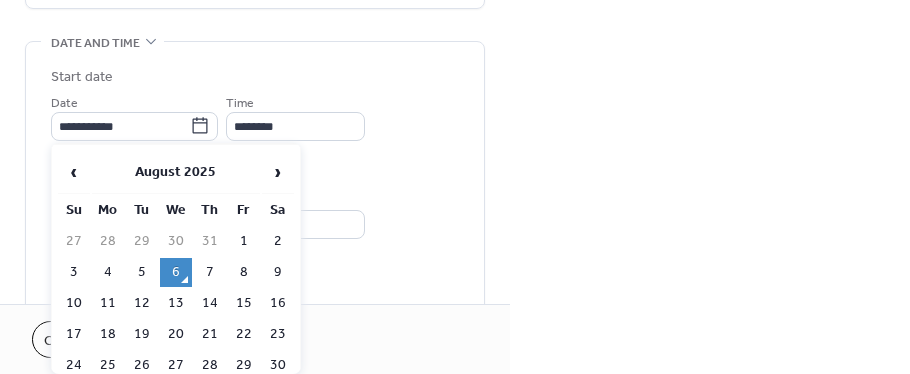 click on "24" at bounding box center (74, 365) 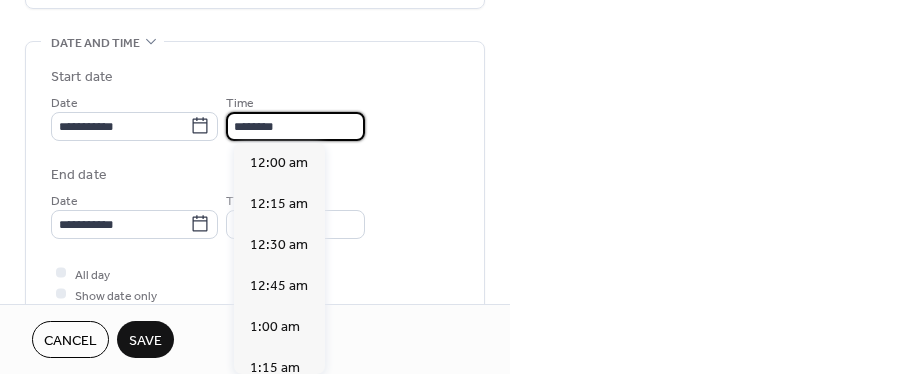 scroll, scrollTop: 1952, scrollLeft: 0, axis: vertical 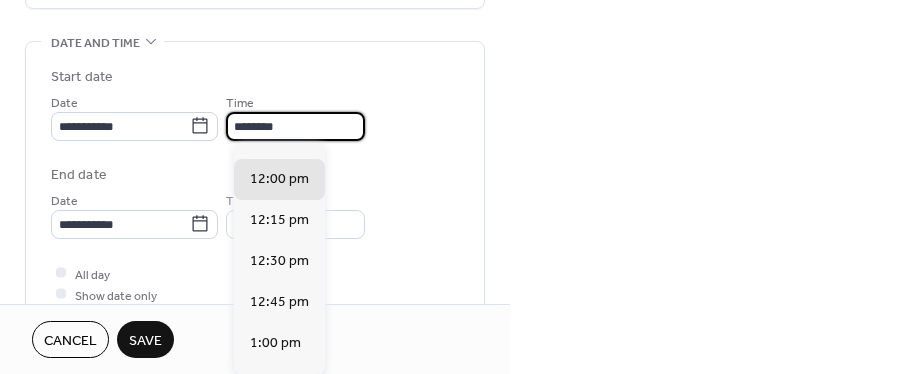 drag, startPoint x: 254, startPoint y: 120, endPoint x: 242, endPoint y: 118, distance: 12.165525 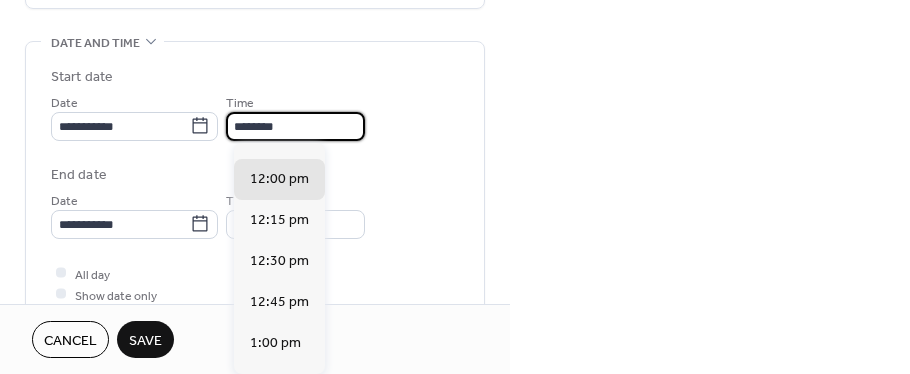 click on "********" at bounding box center [295, 126] 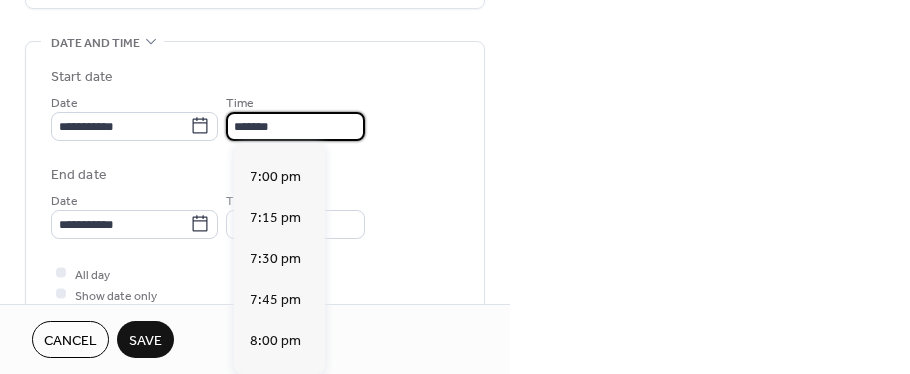 scroll, scrollTop: 3103, scrollLeft: 0, axis: vertical 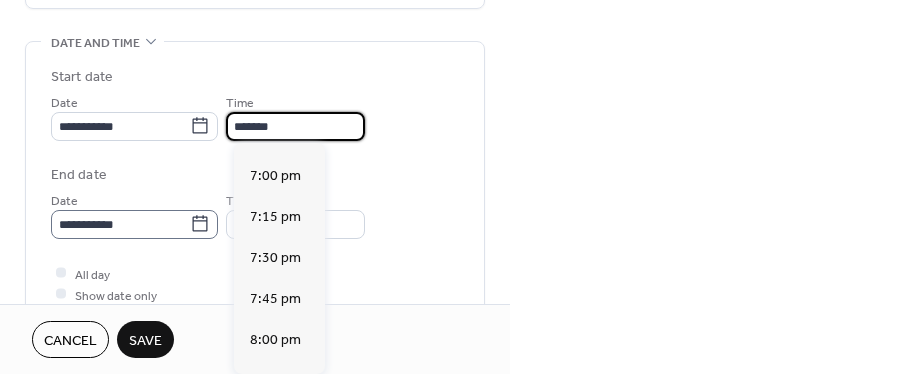 type on "*******" 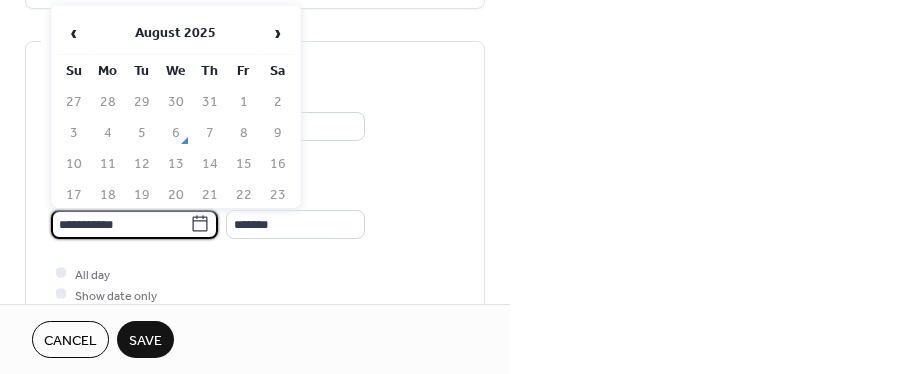 click on "**********" at bounding box center (120, 224) 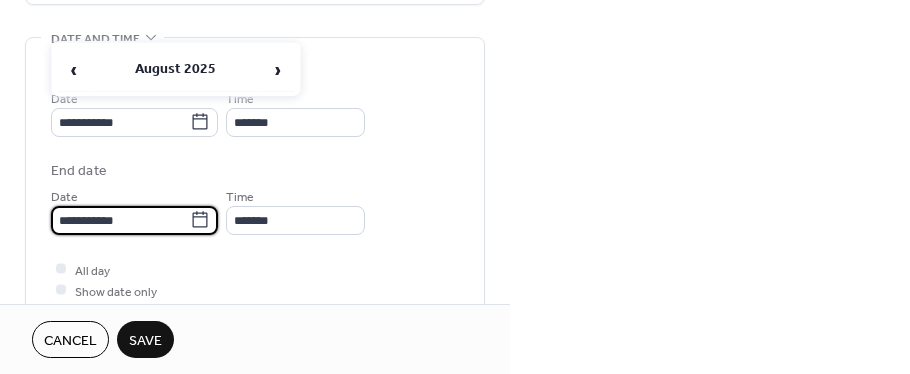 scroll, scrollTop: 600, scrollLeft: 0, axis: vertical 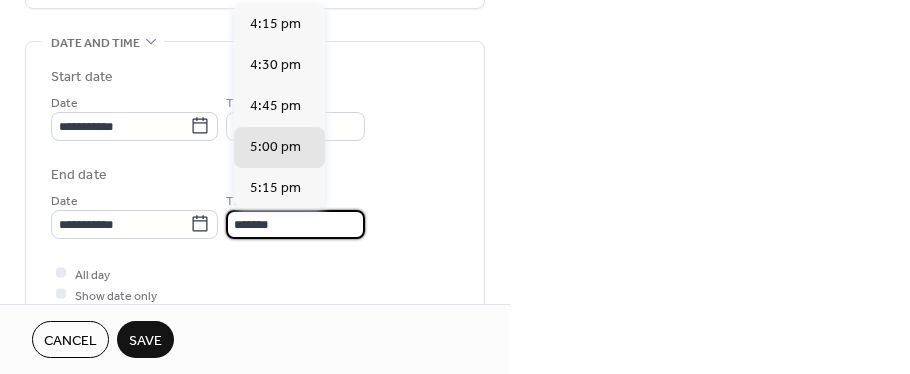 drag, startPoint x: 248, startPoint y: 219, endPoint x: 238, endPoint y: 220, distance: 10.049875 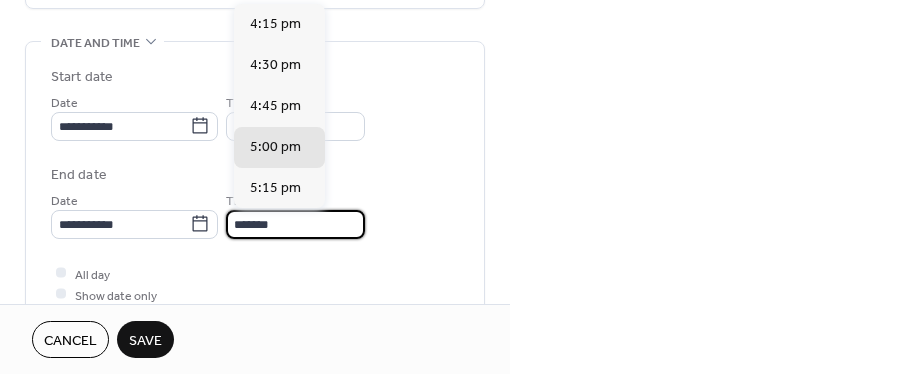 click on "*******" at bounding box center (295, 224) 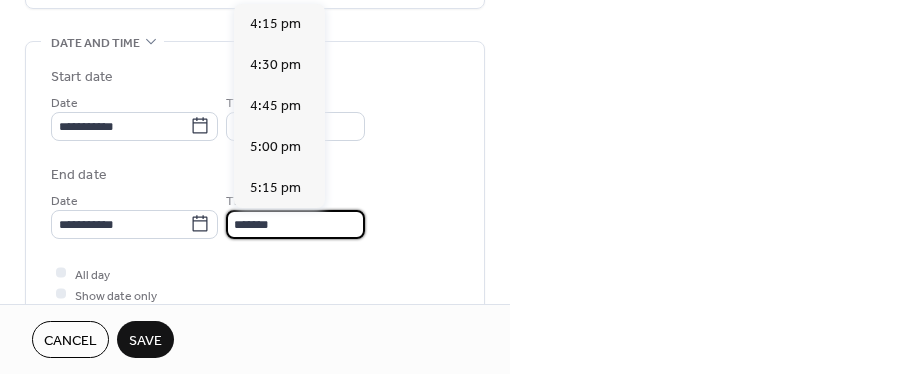 scroll, scrollTop: 447, scrollLeft: 0, axis: vertical 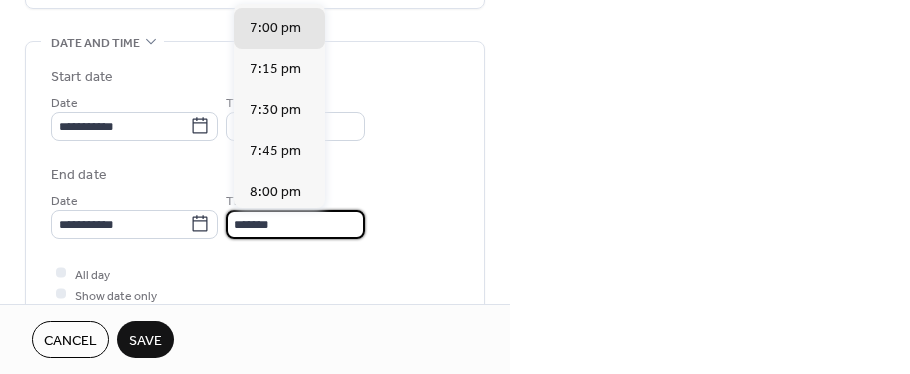 type on "*******" 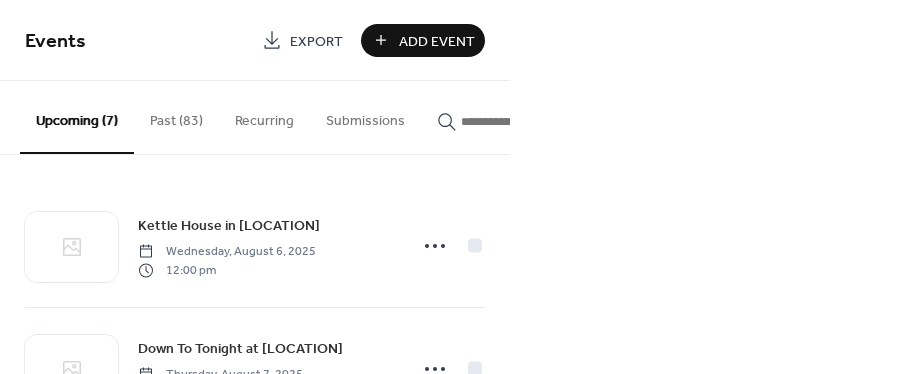 click on "Add Event" at bounding box center [437, 41] 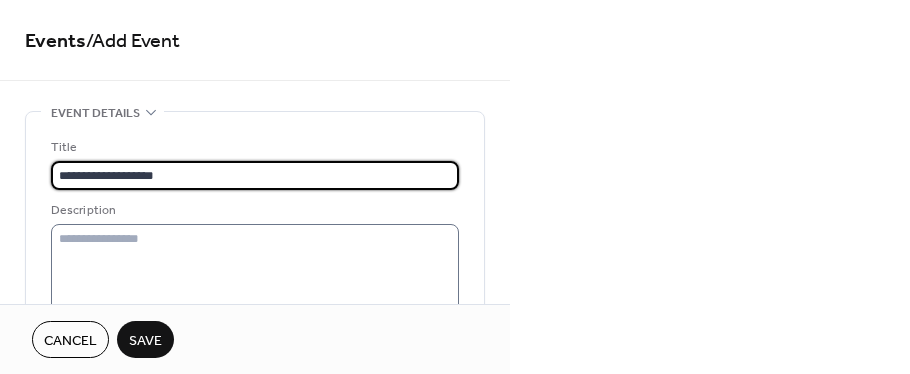 type on "**********" 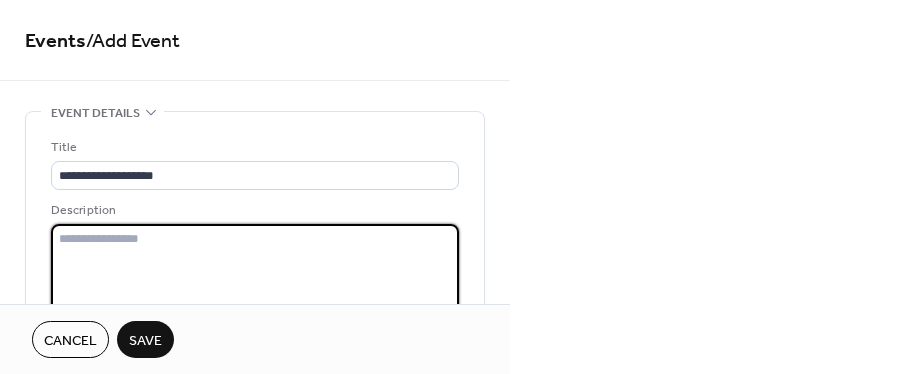 click at bounding box center (255, 291) 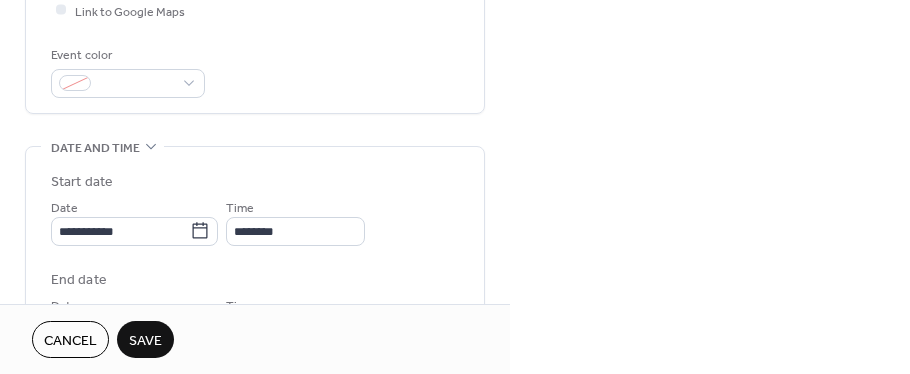 scroll, scrollTop: 500, scrollLeft: 0, axis: vertical 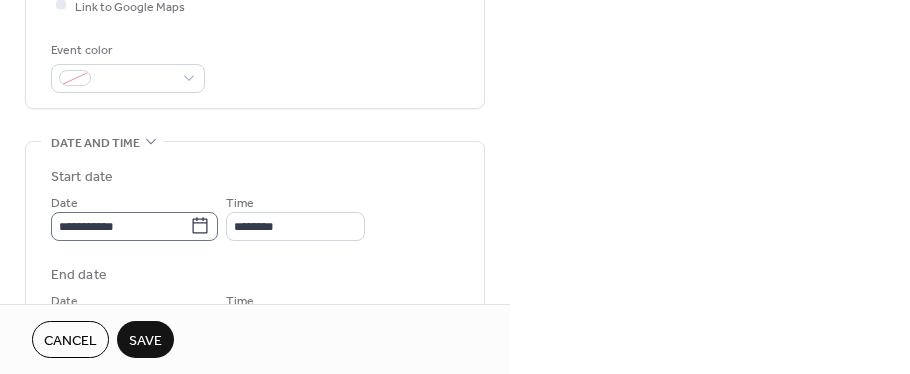 type on "**********" 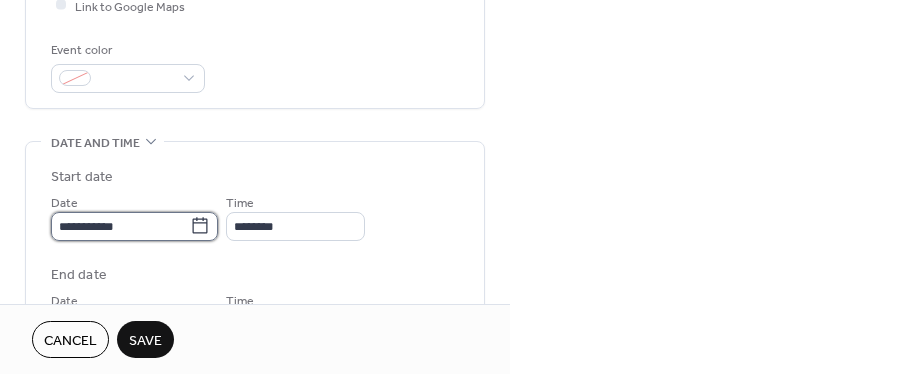 click on "**********" at bounding box center (120, 226) 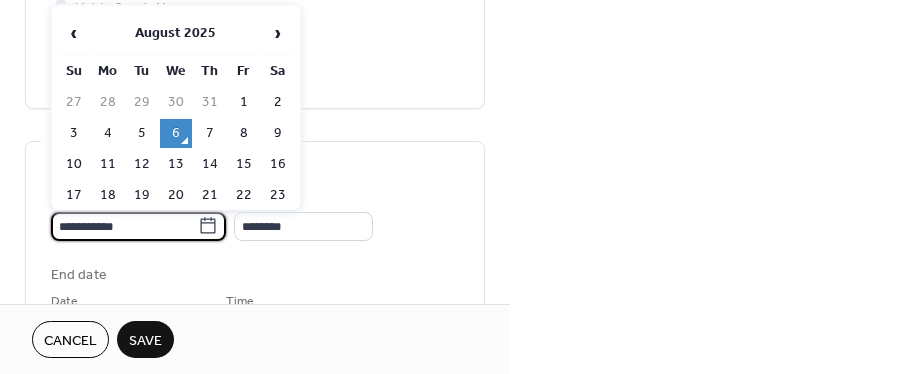 scroll, scrollTop: 0, scrollLeft: 0, axis: both 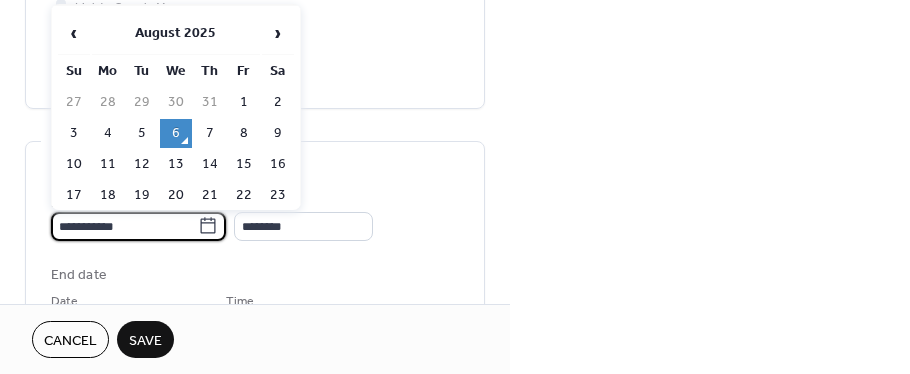 drag, startPoint x: 71, startPoint y: 225, endPoint x: 31, endPoint y: 215, distance: 41.231056 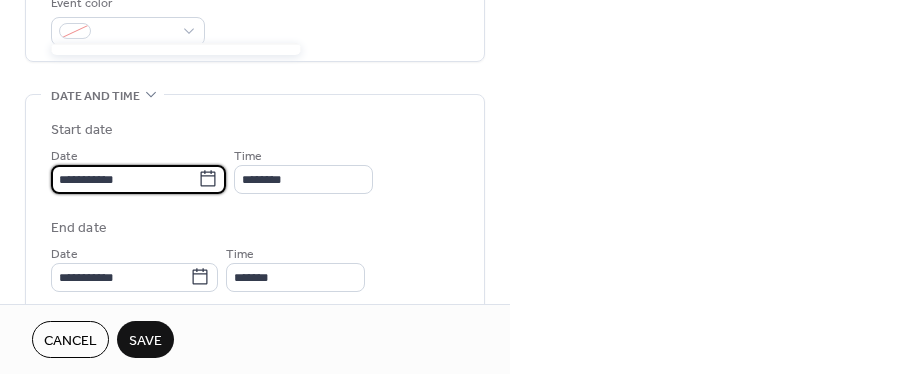 scroll, scrollTop: 600, scrollLeft: 0, axis: vertical 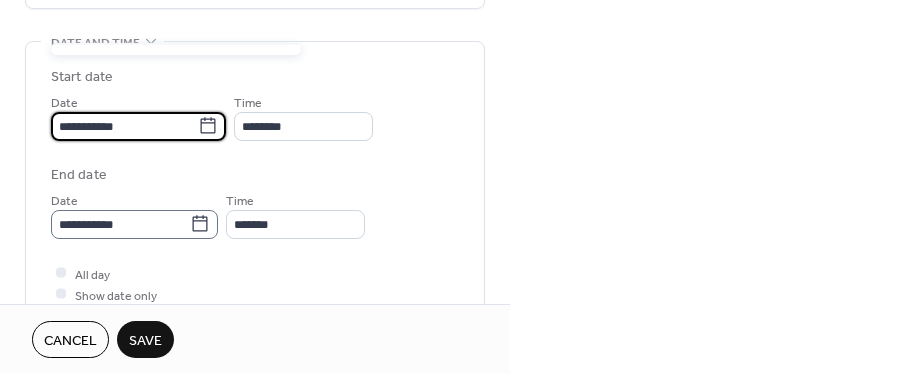 type on "**********" 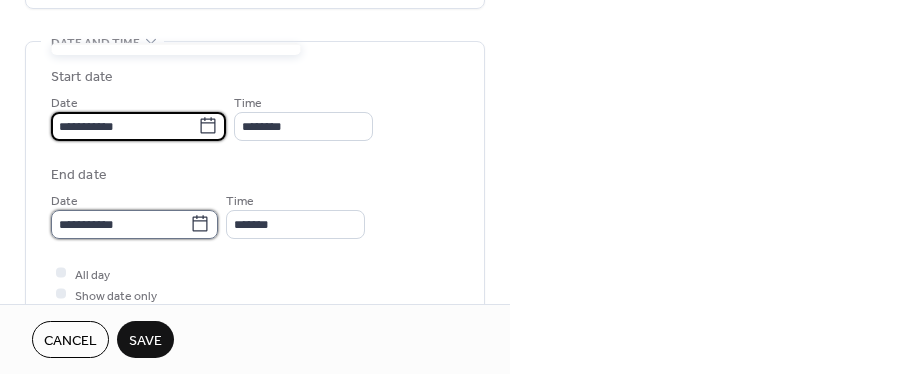 click on "**********" at bounding box center (120, 224) 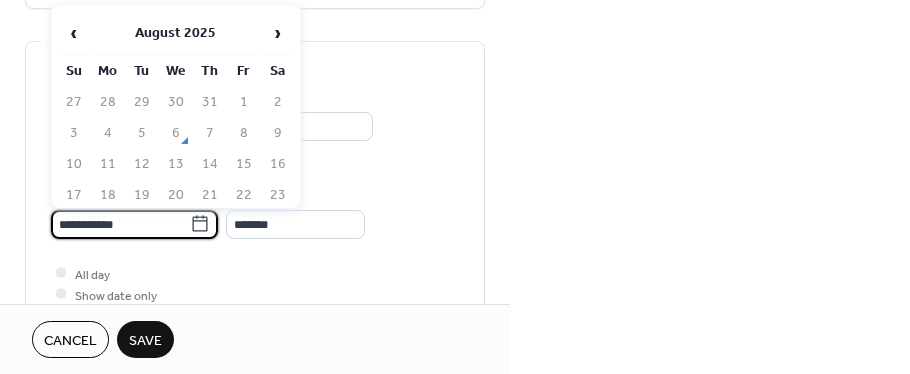 drag, startPoint x: 71, startPoint y: 220, endPoint x: 44, endPoint y: 218, distance: 27.073973 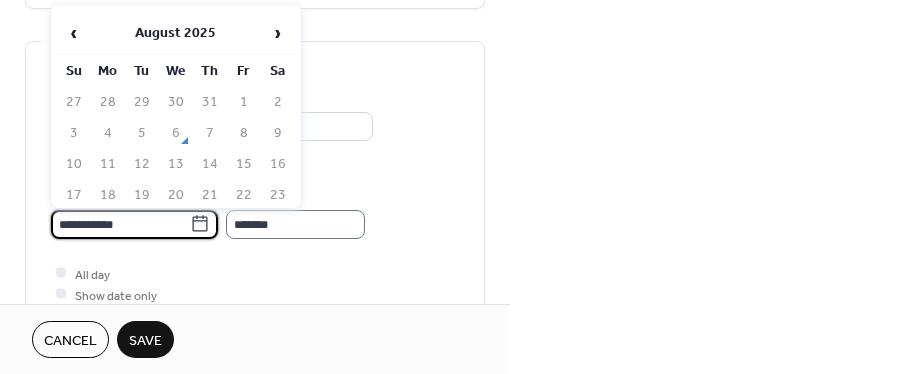 type on "**********" 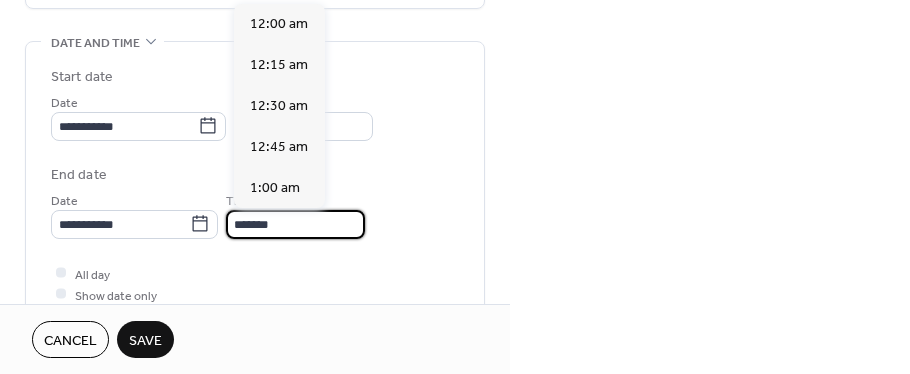 click on "*******" at bounding box center [295, 224] 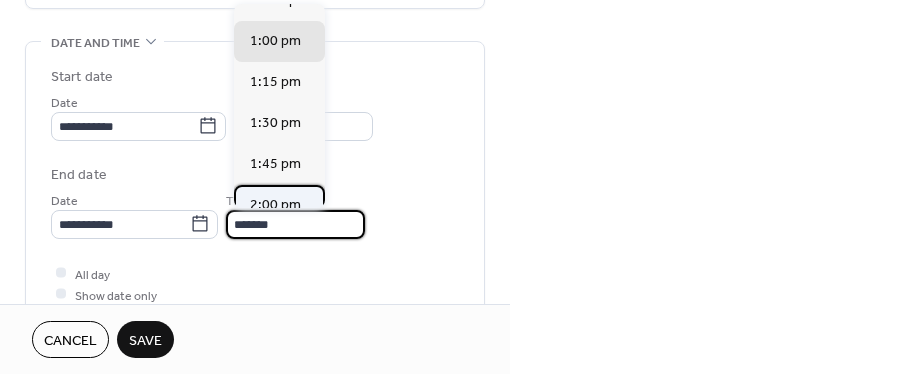 click on "2:00 pm" at bounding box center [275, 205] 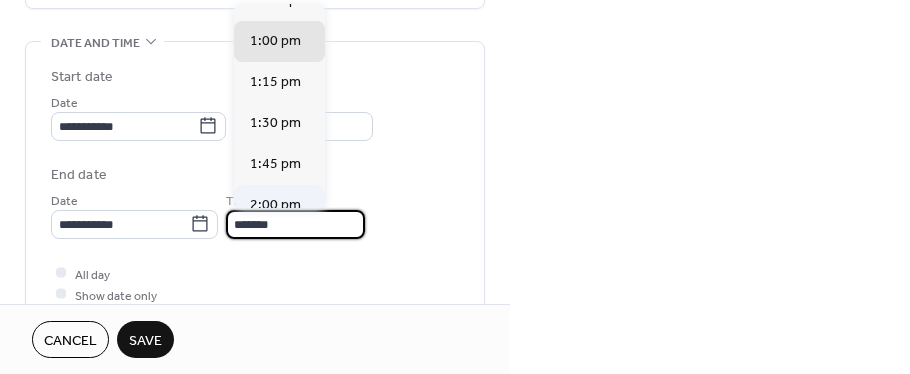 type on "*******" 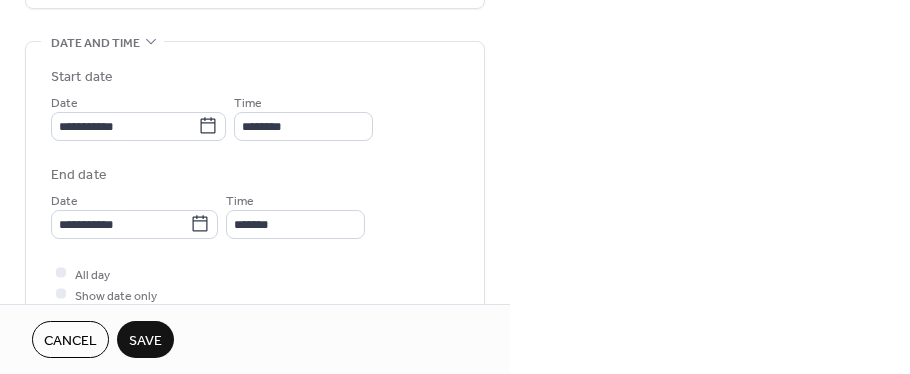click on "Save" at bounding box center [145, 341] 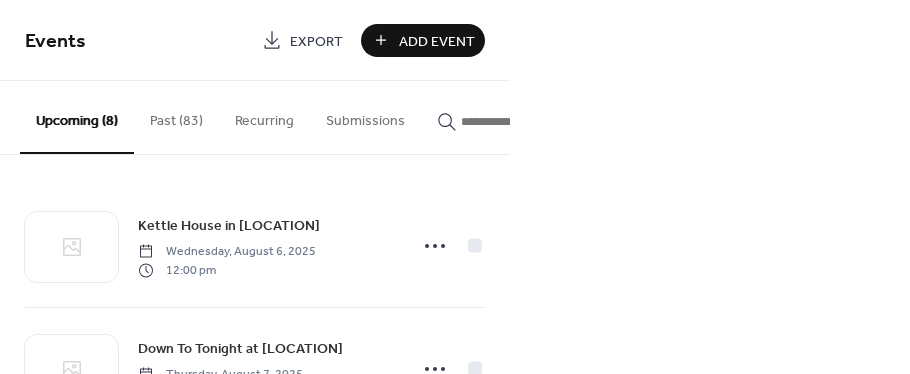 click on "Add Event" at bounding box center (437, 41) 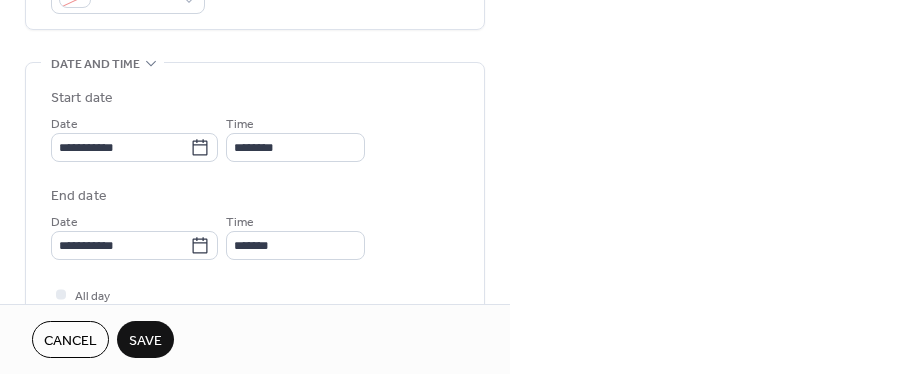 scroll, scrollTop: 600, scrollLeft: 0, axis: vertical 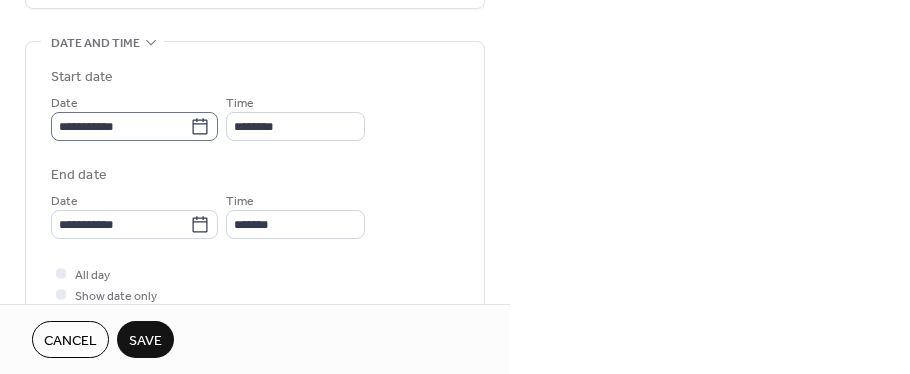 type on "**********" 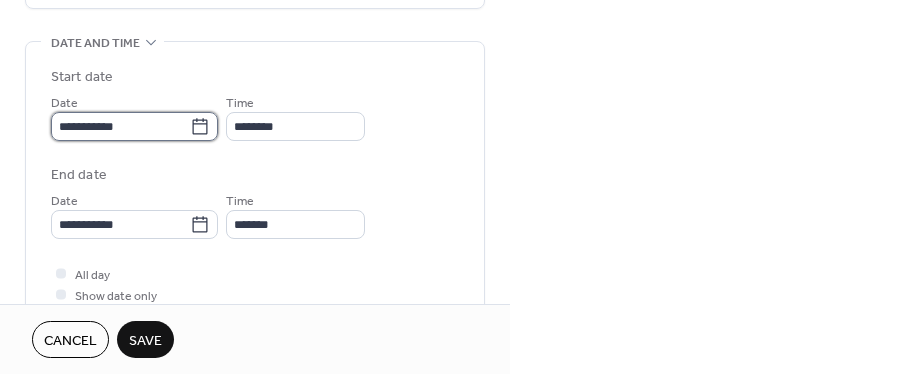 click on "**********" at bounding box center [120, 126] 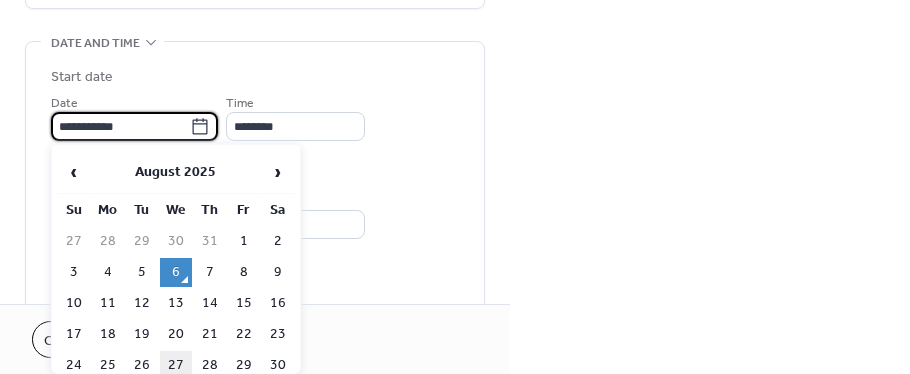 click on "27" at bounding box center [176, 365] 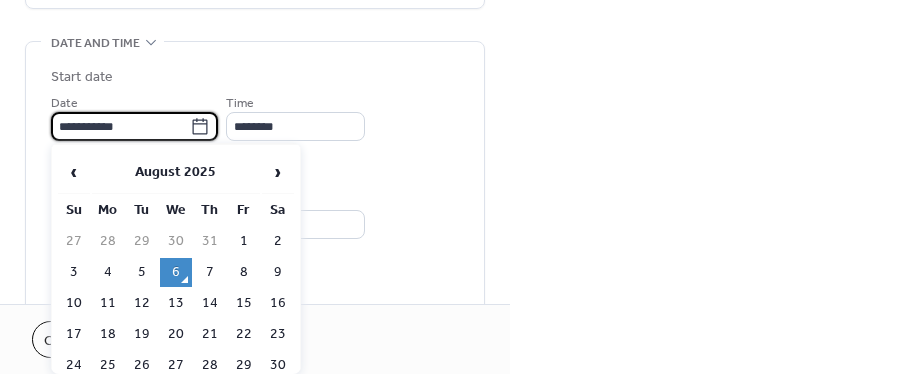 type on "**********" 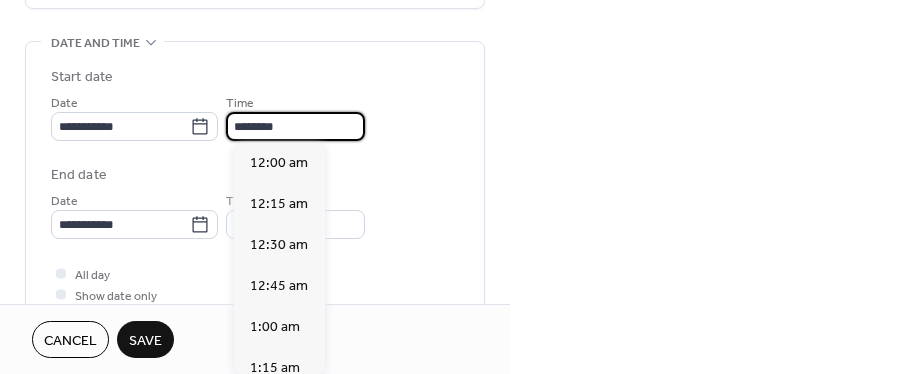 scroll, scrollTop: 1952, scrollLeft: 0, axis: vertical 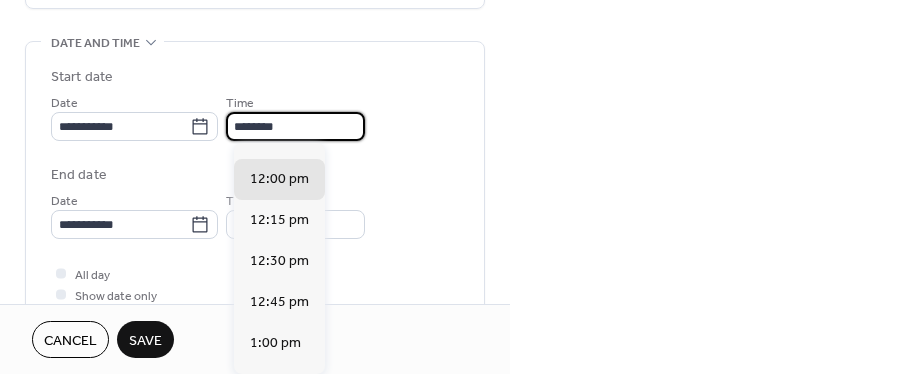 click on "********" at bounding box center [295, 126] 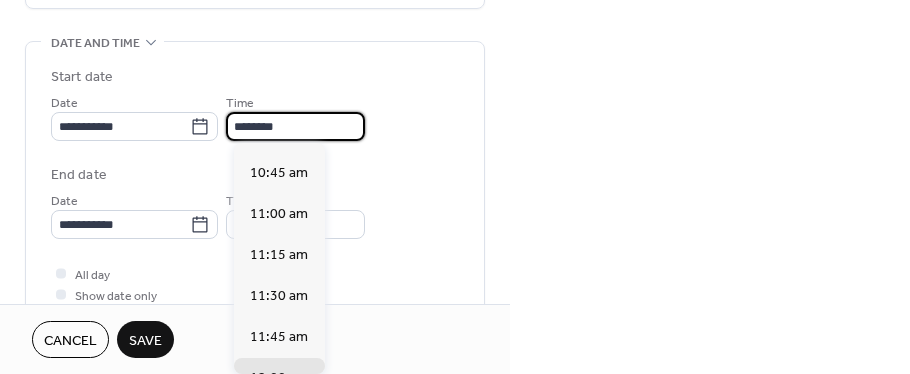 scroll, scrollTop: 1752, scrollLeft: 0, axis: vertical 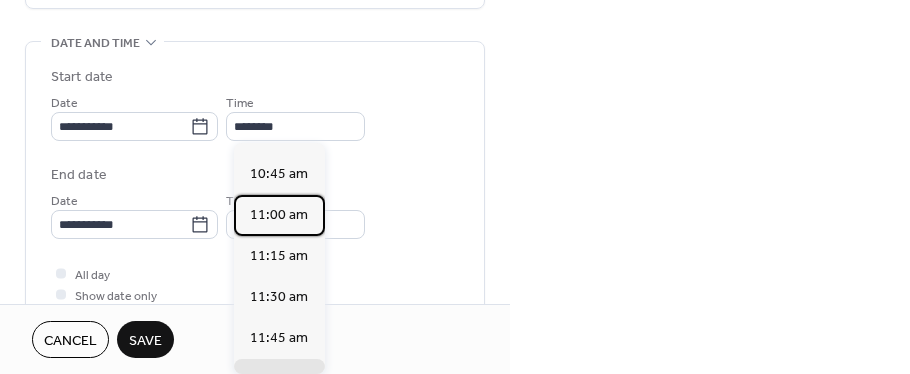click on "11:00 am" at bounding box center (279, 215) 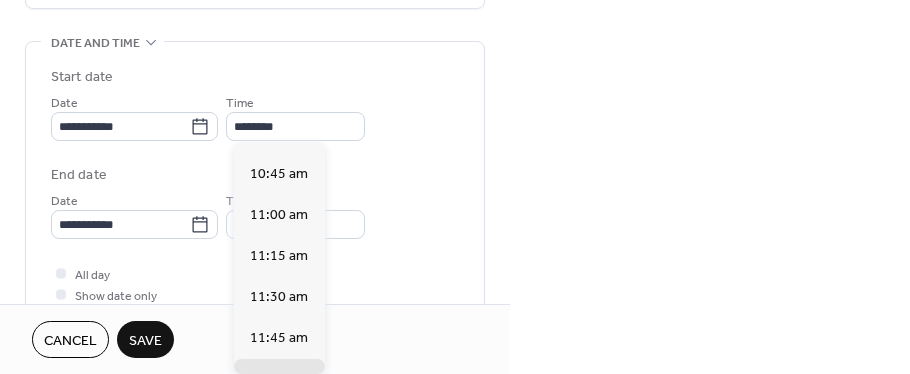 type on "********" 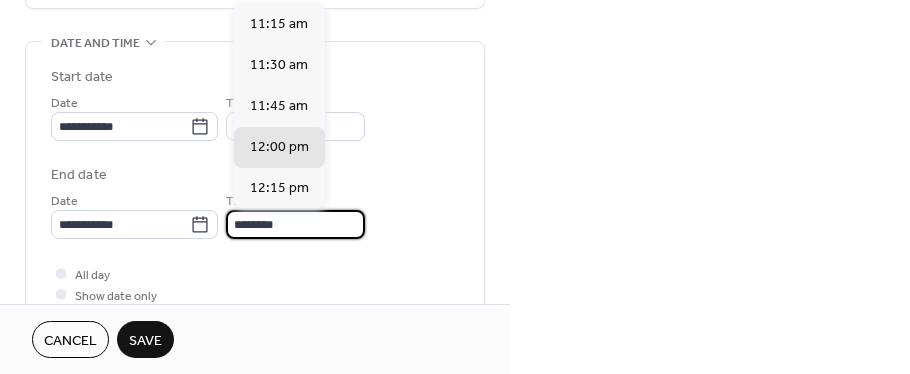 drag, startPoint x: 253, startPoint y: 220, endPoint x: 233, endPoint y: 217, distance: 20.22375 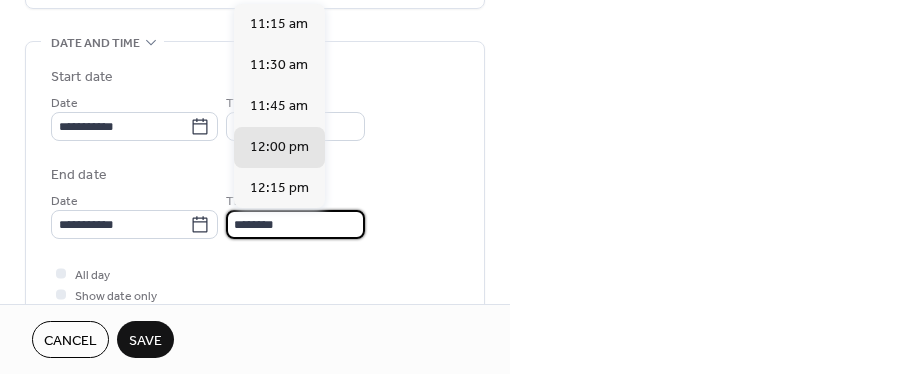 click on "********" at bounding box center [295, 224] 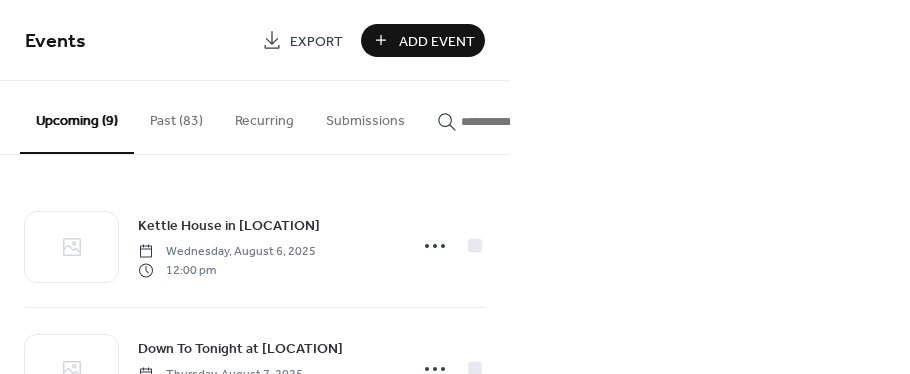 click on "Add Event" at bounding box center (437, 41) 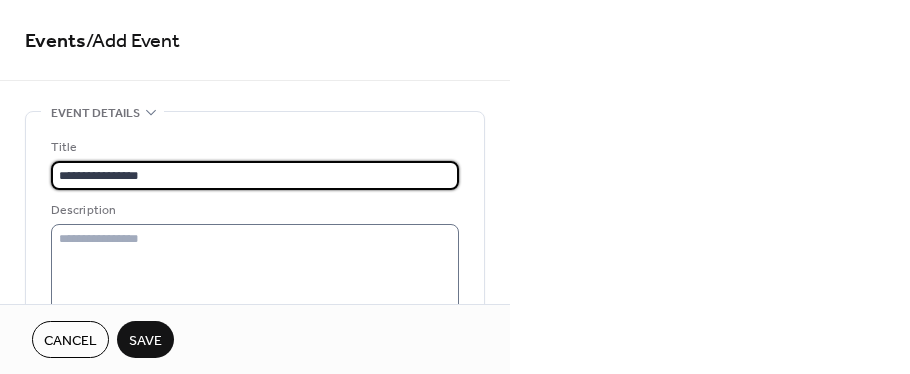 type on "**********" 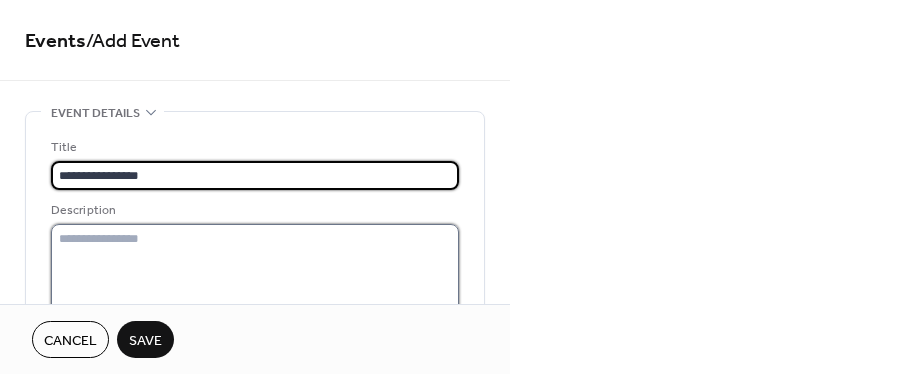 drag, startPoint x: 144, startPoint y: 239, endPoint x: 147, endPoint y: 229, distance: 10.440307 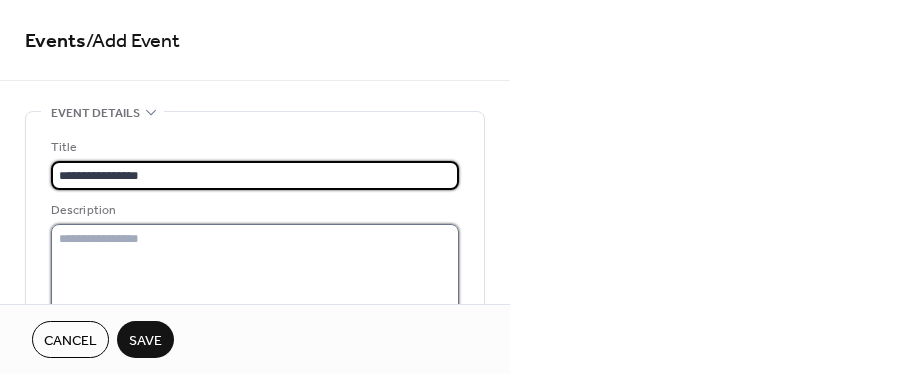 click at bounding box center [255, 291] 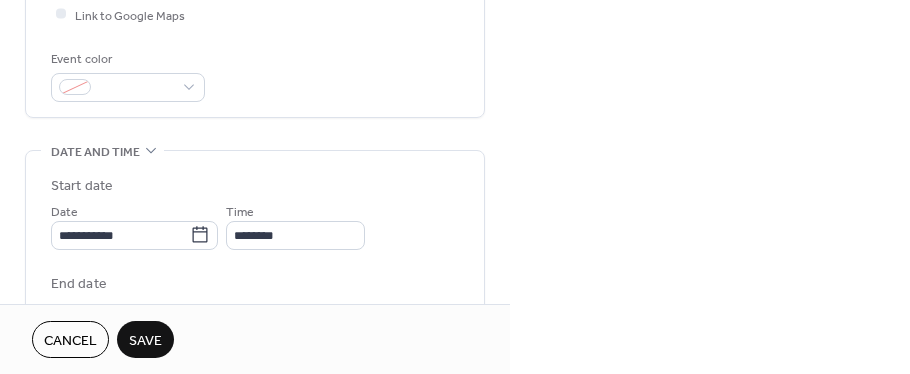 scroll, scrollTop: 500, scrollLeft: 0, axis: vertical 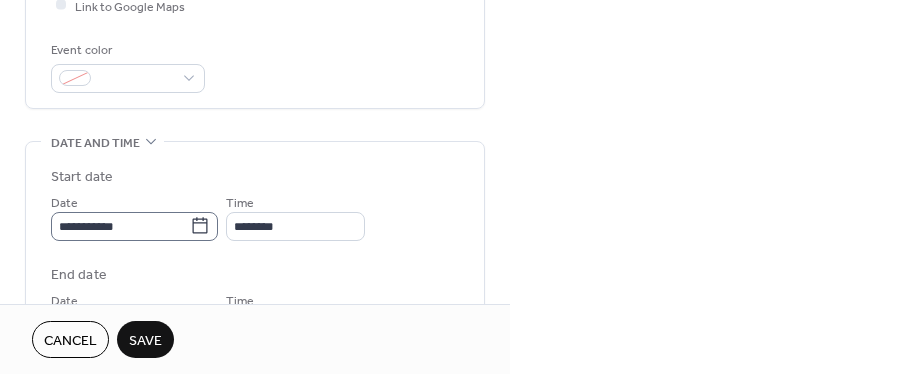 type on "**********" 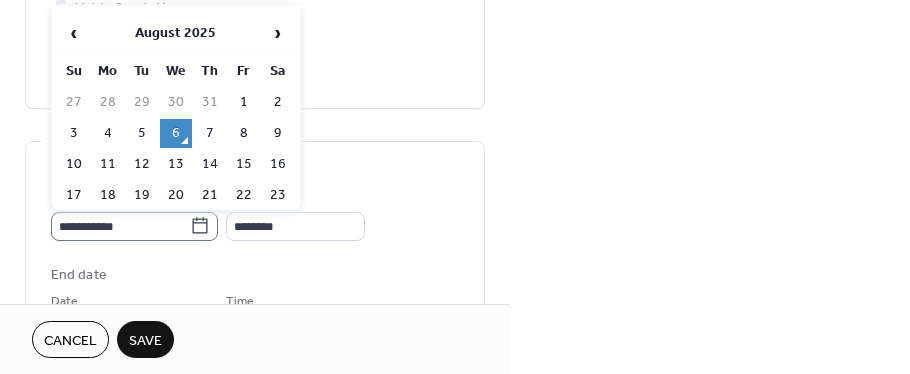 click 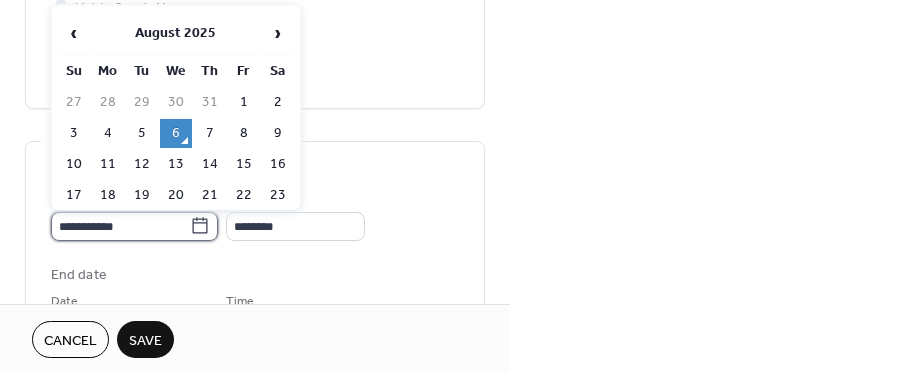 click on "**********" at bounding box center (120, 226) 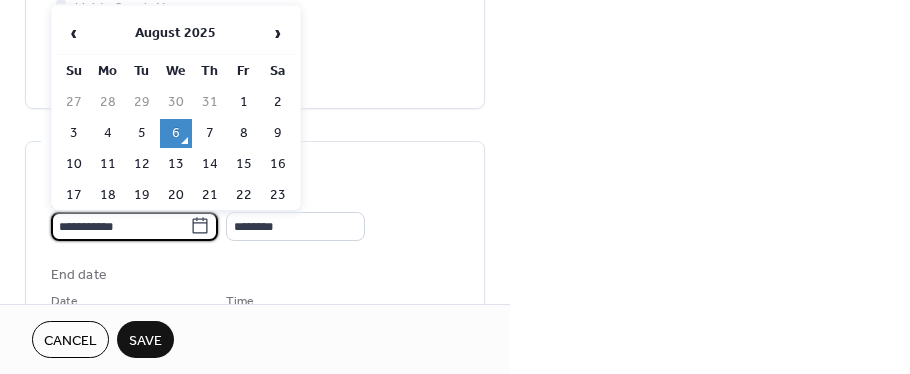 drag, startPoint x: 69, startPoint y: 224, endPoint x: 54, endPoint y: 220, distance: 15.524175 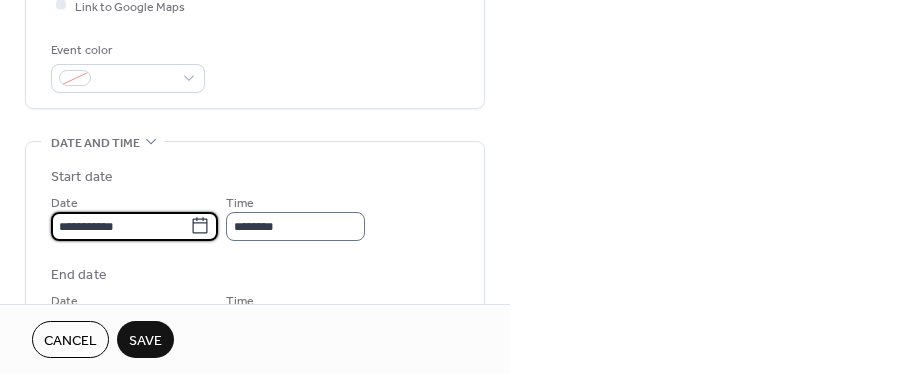 type on "**********" 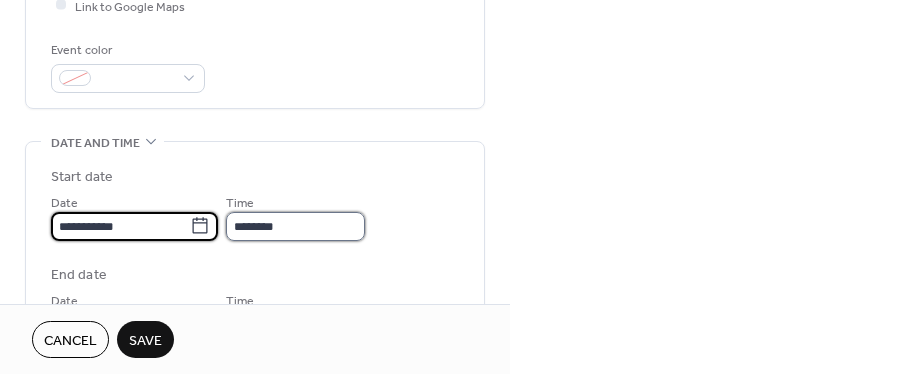 type on "**********" 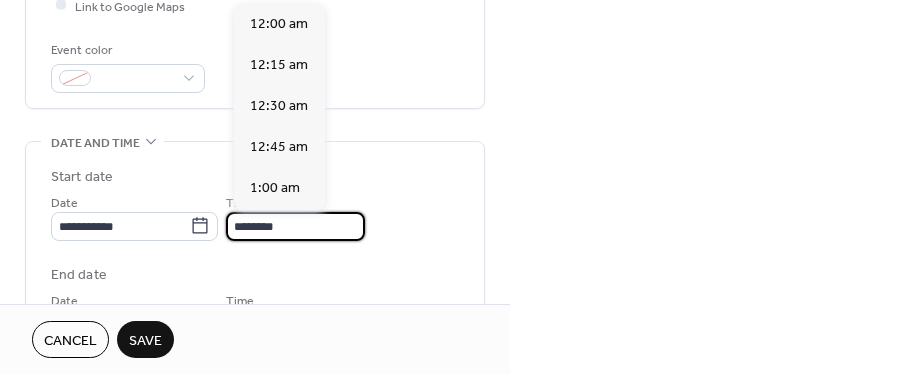 scroll, scrollTop: 1952, scrollLeft: 0, axis: vertical 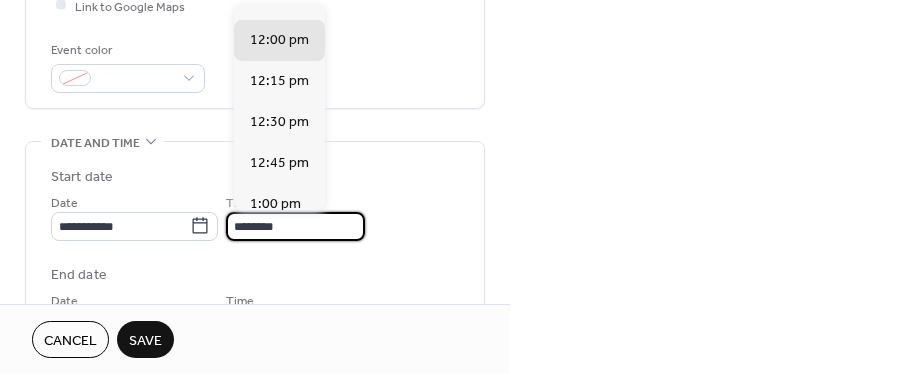 drag, startPoint x: 252, startPoint y: 222, endPoint x: 236, endPoint y: 220, distance: 16.124516 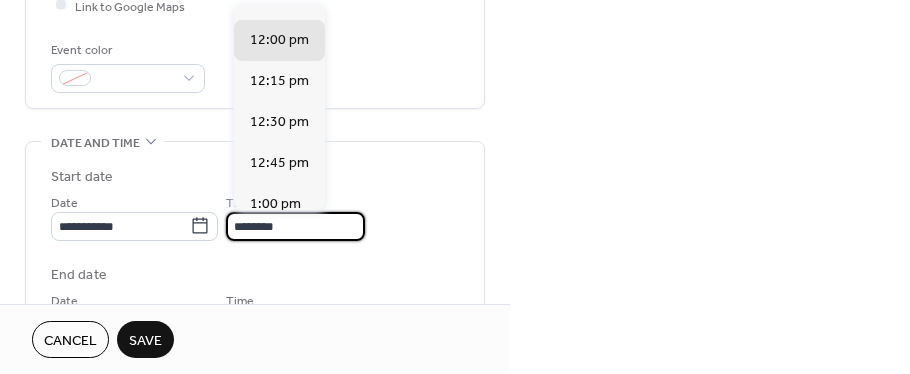 click on "********" at bounding box center [295, 226] 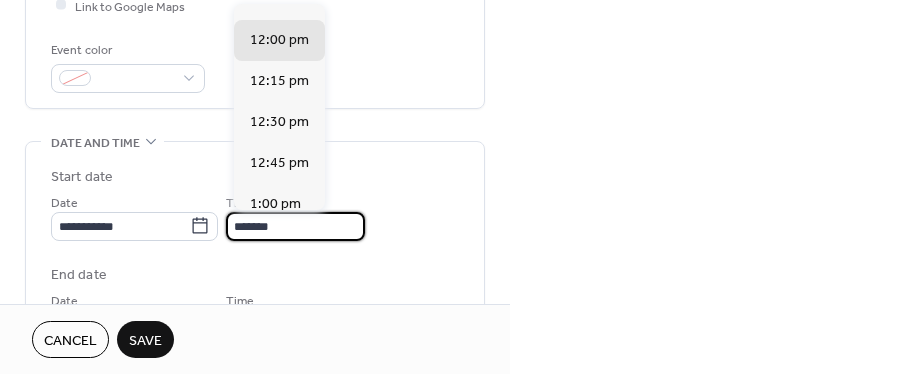 scroll, scrollTop: 2603, scrollLeft: 0, axis: vertical 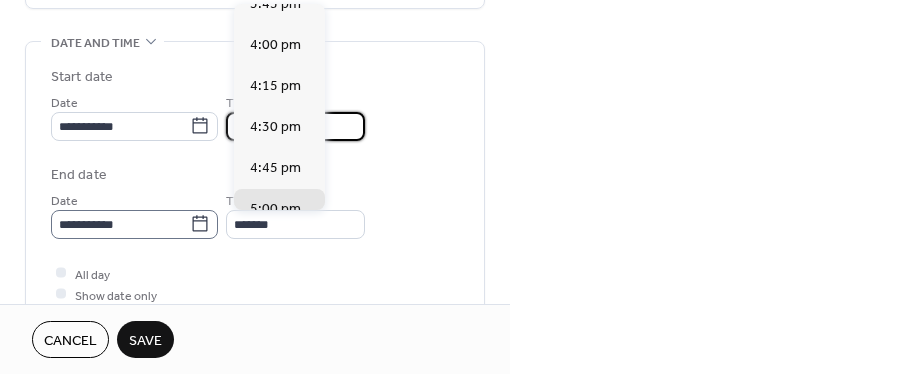 type on "*******" 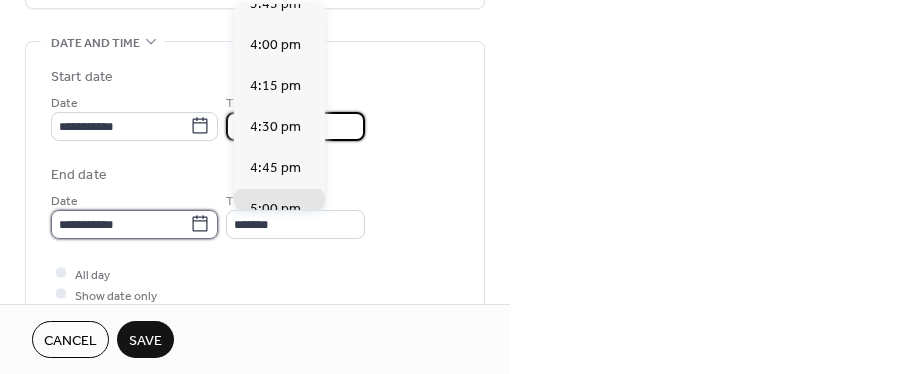click on "**********" at bounding box center (120, 224) 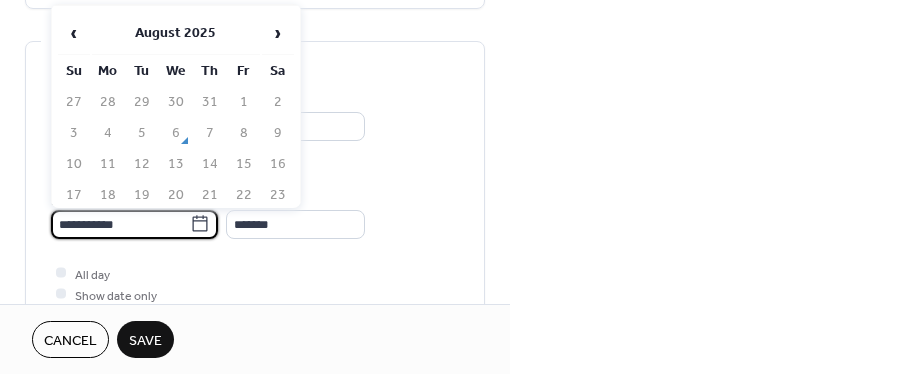 drag, startPoint x: 71, startPoint y: 222, endPoint x: 58, endPoint y: 219, distance: 13.341664 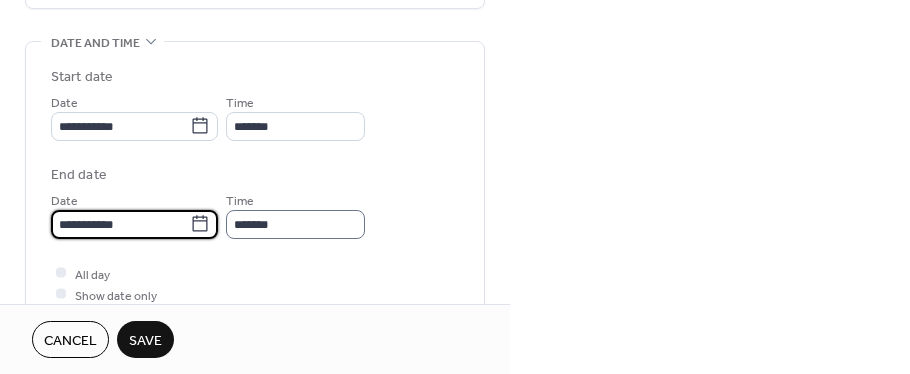type on "**********" 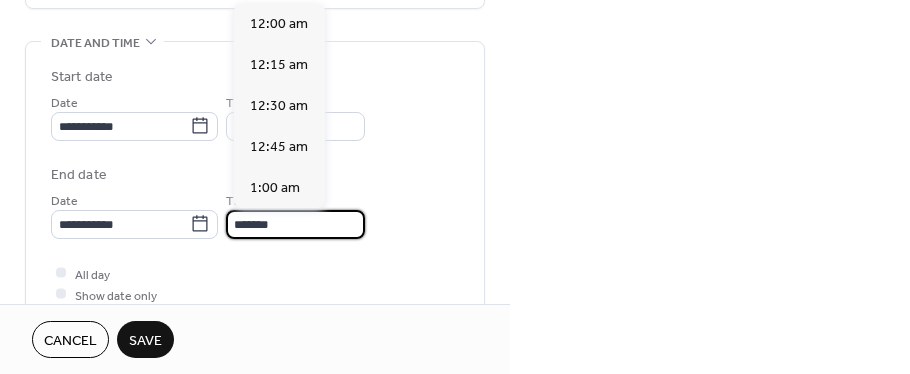 scroll, scrollTop: 2928, scrollLeft: 0, axis: vertical 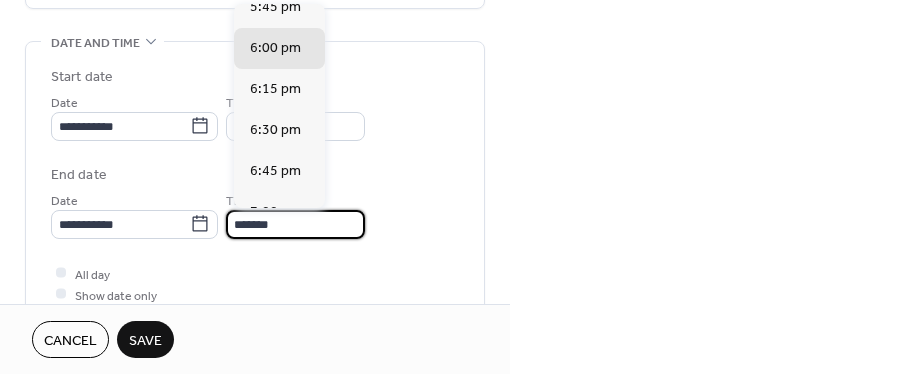 click on "*******" at bounding box center (295, 224) 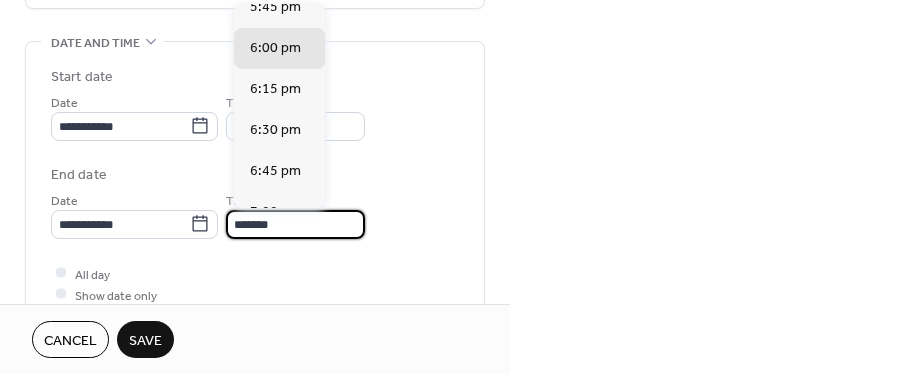 scroll, scrollTop: 3416, scrollLeft: 0, axis: vertical 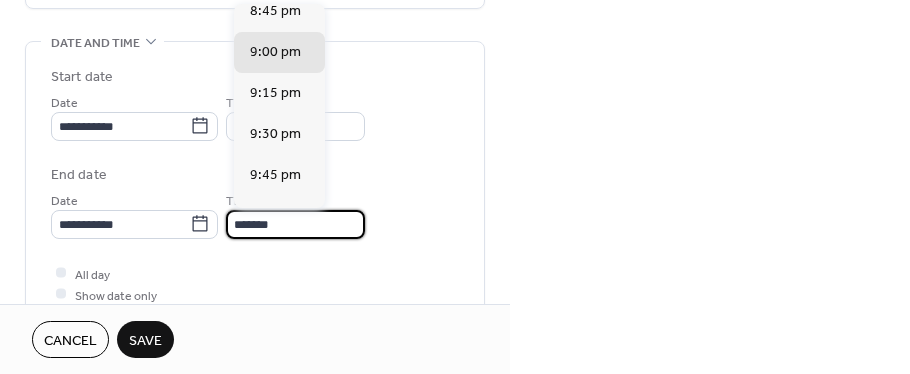 type on "*******" 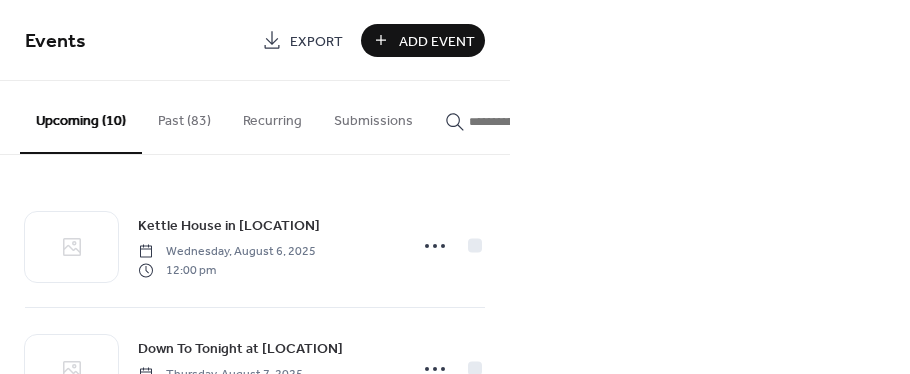 click on "Add Event" at bounding box center (437, 41) 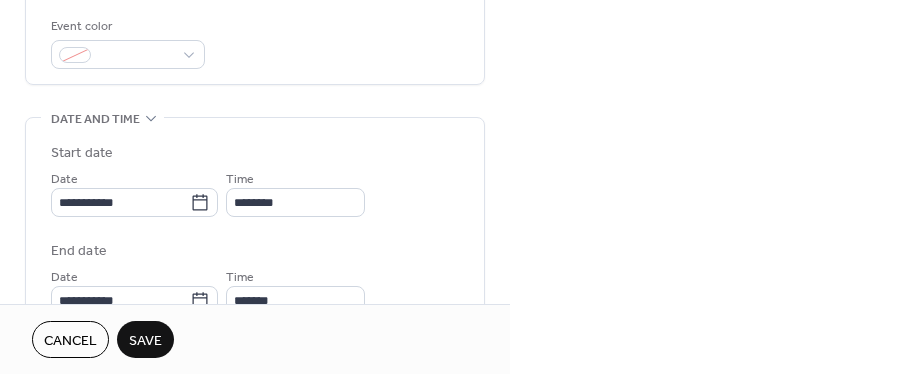 scroll, scrollTop: 600, scrollLeft: 0, axis: vertical 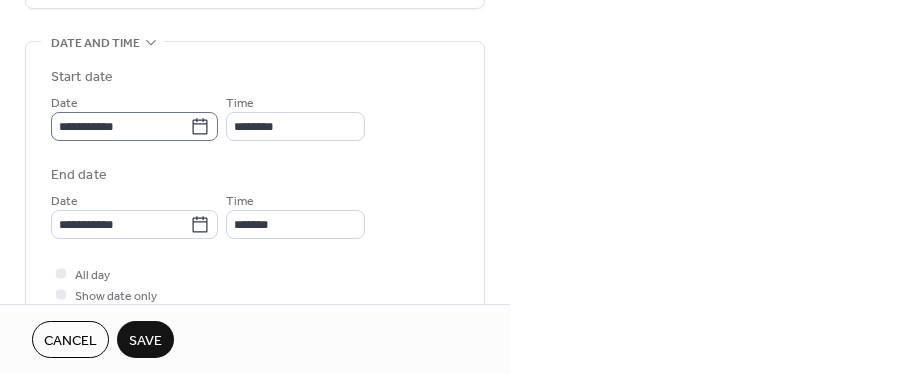 type on "**********" 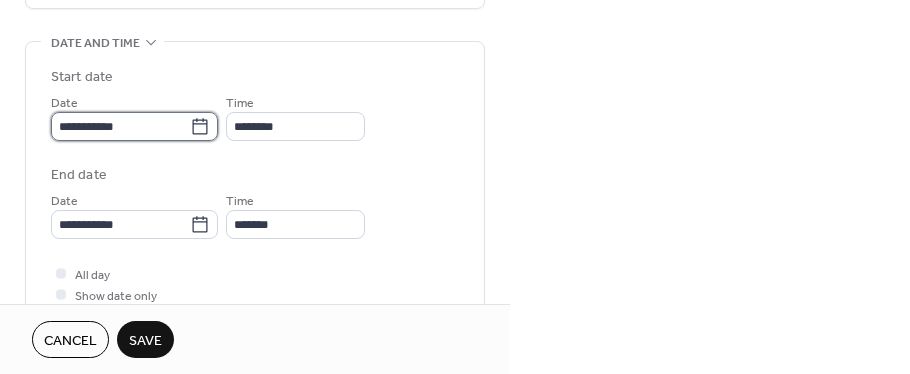 click on "**********" at bounding box center (120, 126) 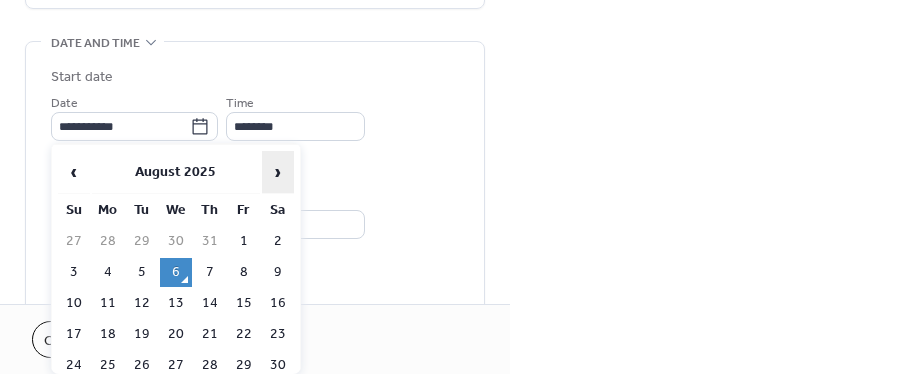 click on "›" at bounding box center (278, 172) 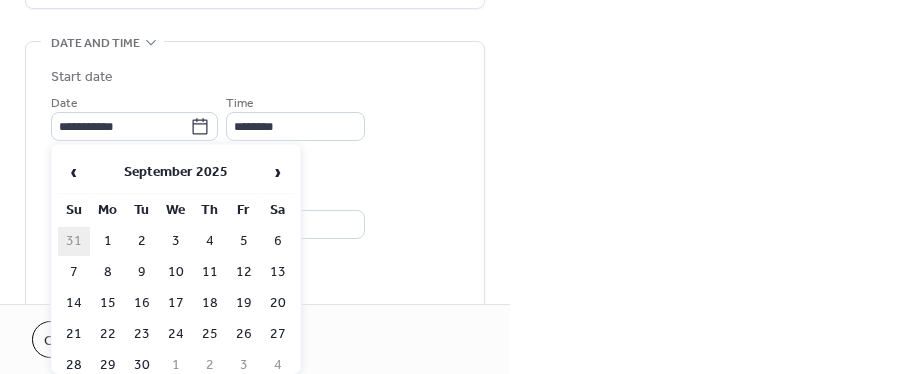 click on "31" at bounding box center (74, 241) 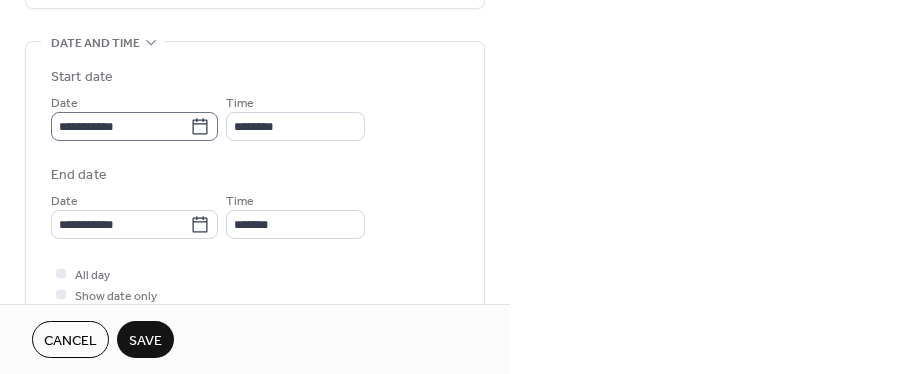 click 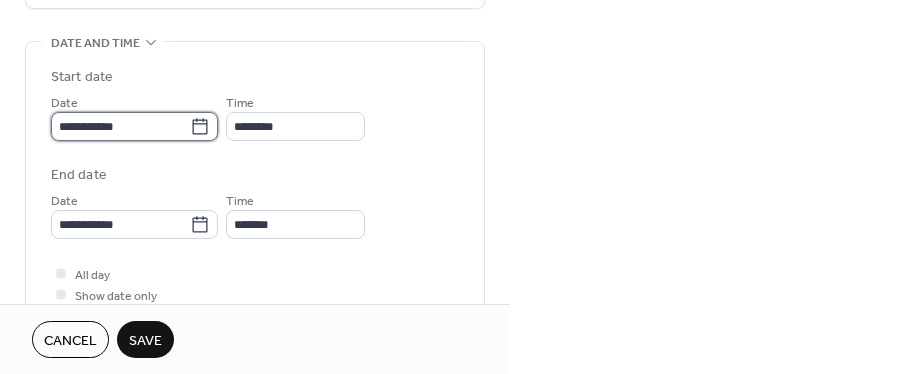 click on "**********" at bounding box center [120, 126] 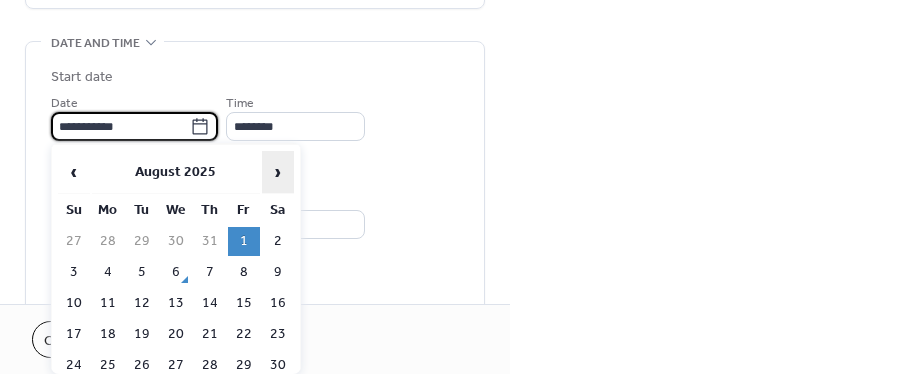 click on "›" at bounding box center (278, 172) 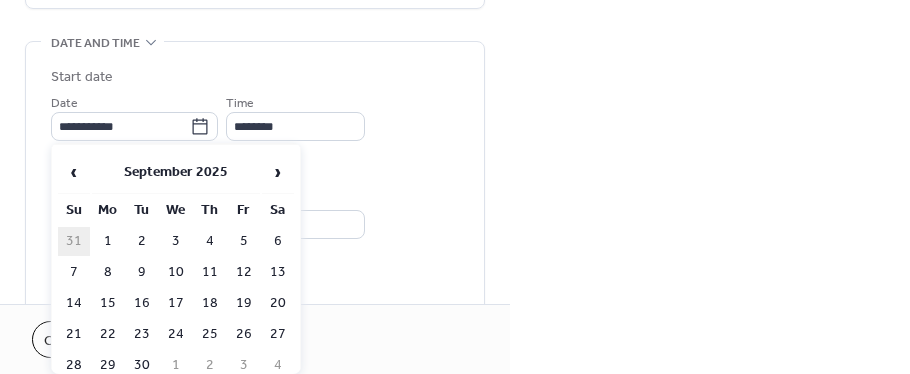 click on "31" at bounding box center (74, 241) 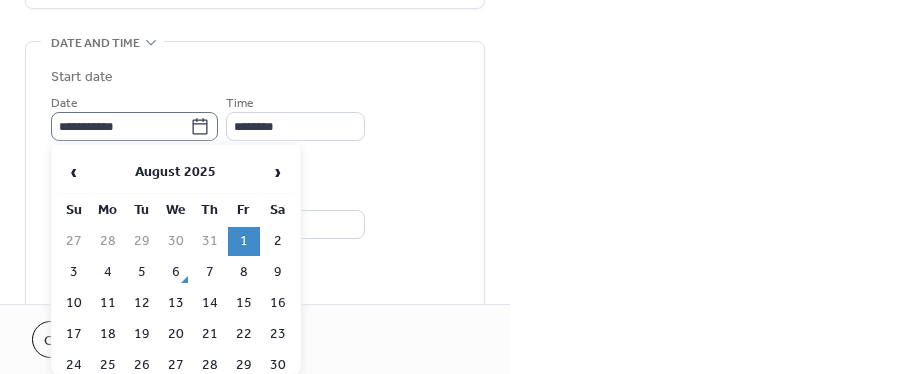 click 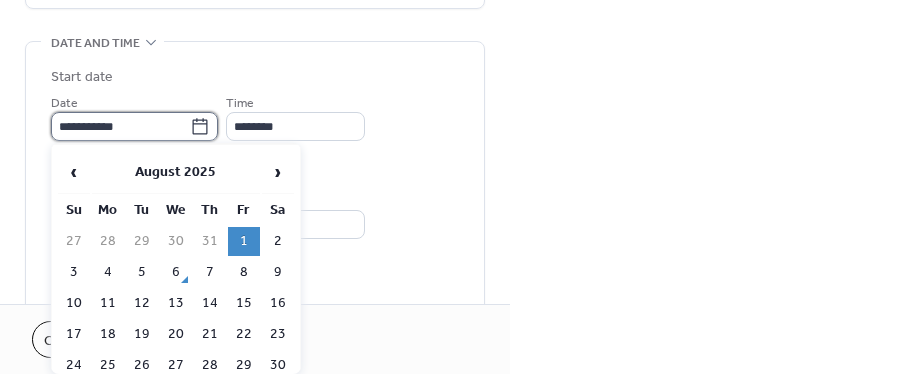 click on "**********" at bounding box center [120, 126] 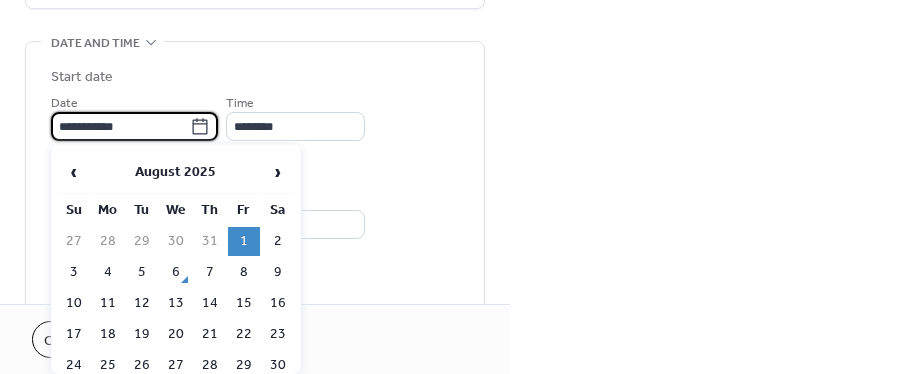 drag, startPoint x: 70, startPoint y: 123, endPoint x: 55, endPoint y: 119, distance: 15.524175 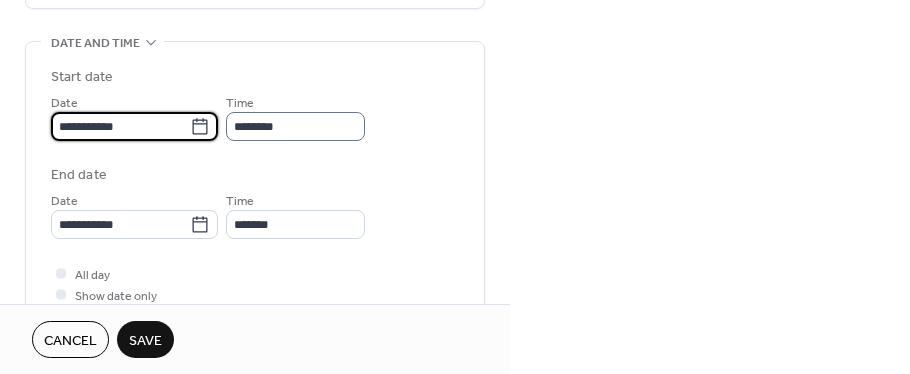 type on "**********" 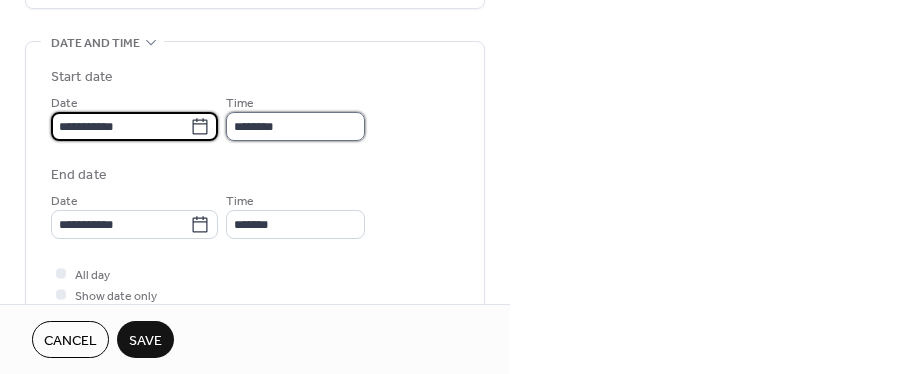 type on "**********" 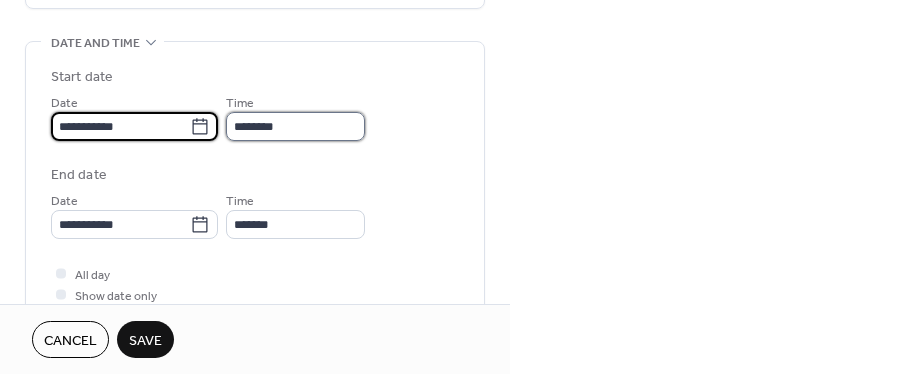 click on "********" at bounding box center [295, 126] 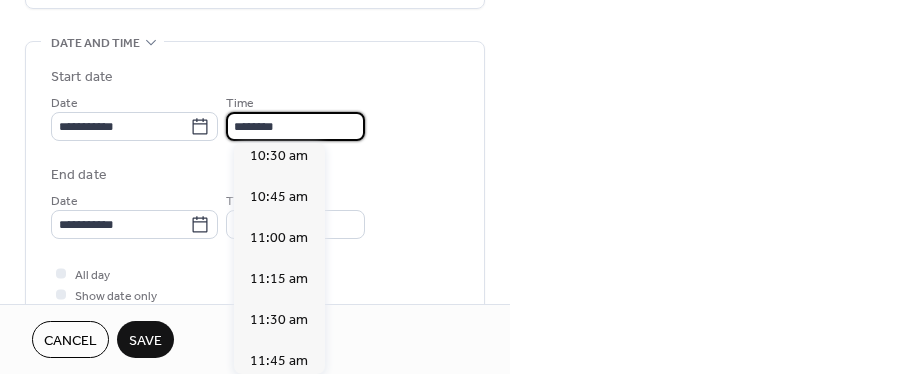 scroll, scrollTop: 1652, scrollLeft: 0, axis: vertical 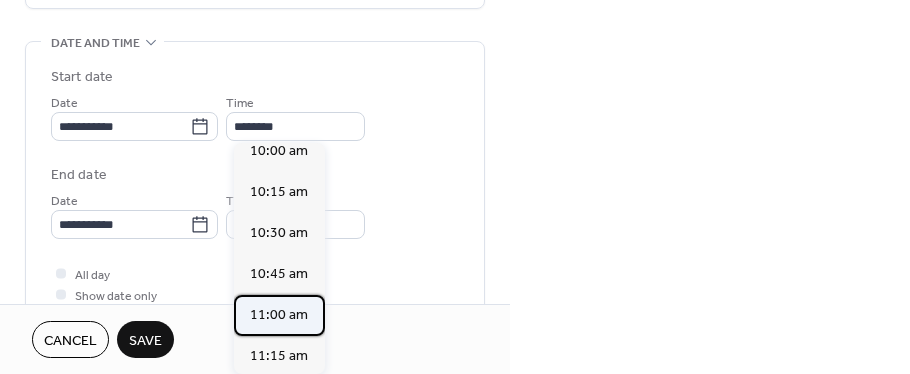click on "11:00 am" at bounding box center [279, 315] 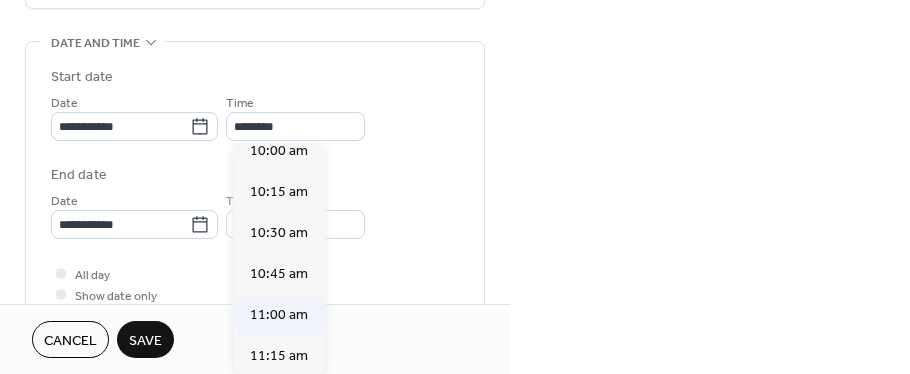 type on "********" 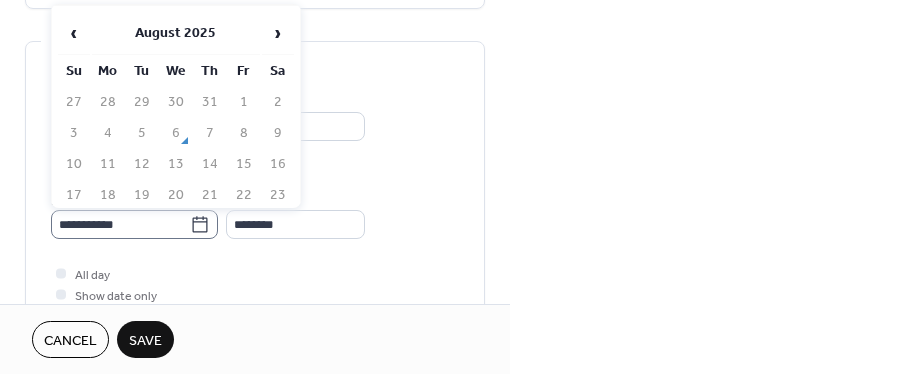 click 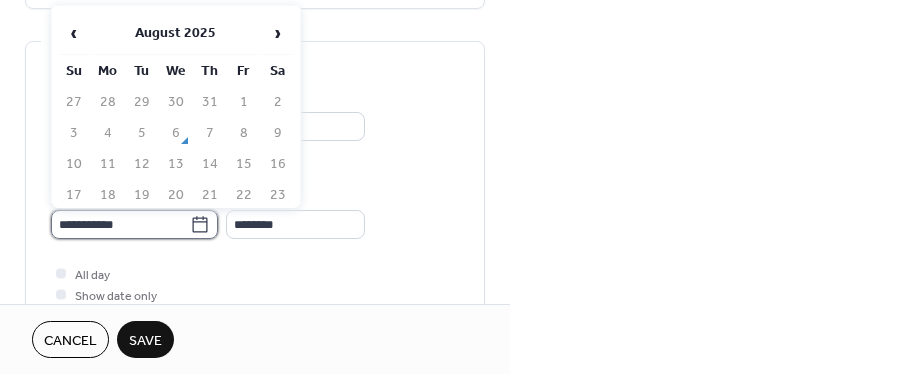 click on "**********" at bounding box center (120, 224) 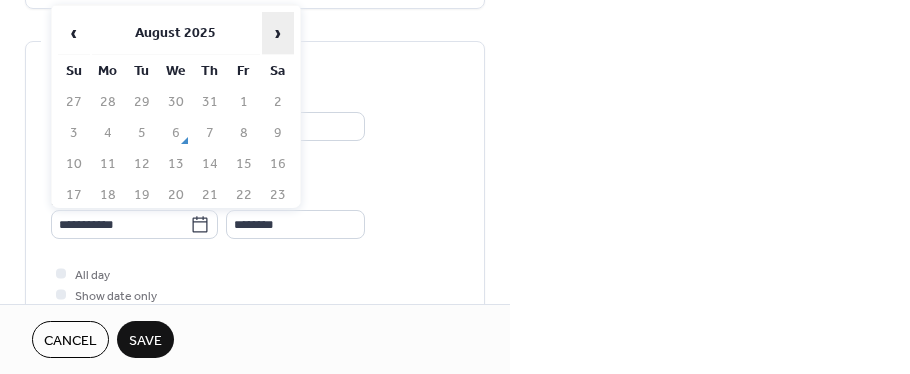 click on "›" at bounding box center (278, 33) 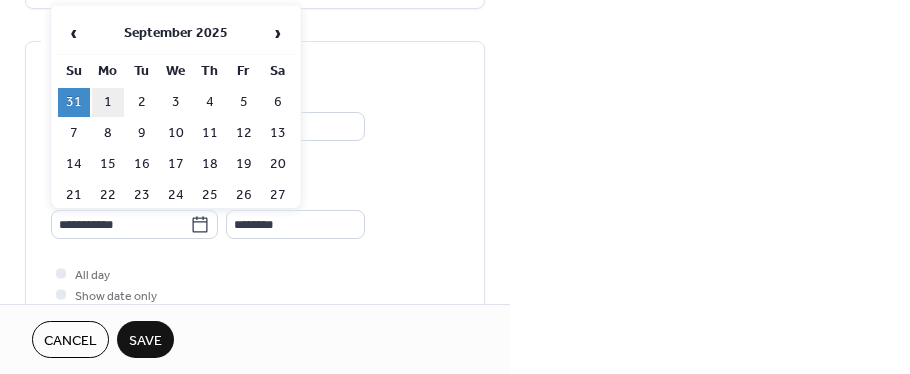 click on "1" at bounding box center [108, 102] 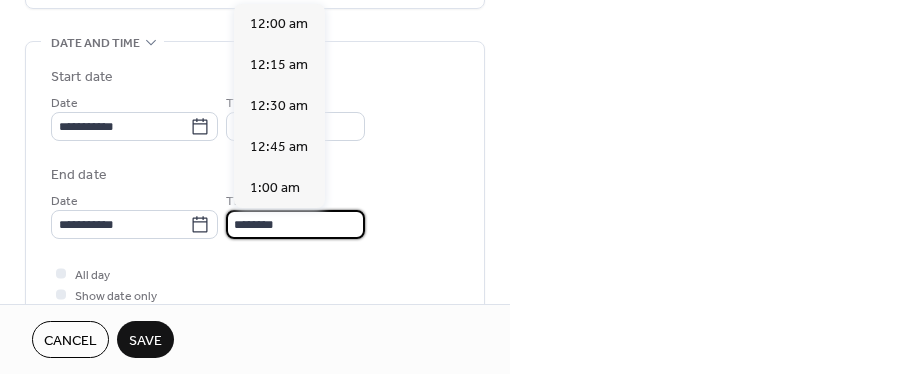 scroll, scrollTop: 1952, scrollLeft: 0, axis: vertical 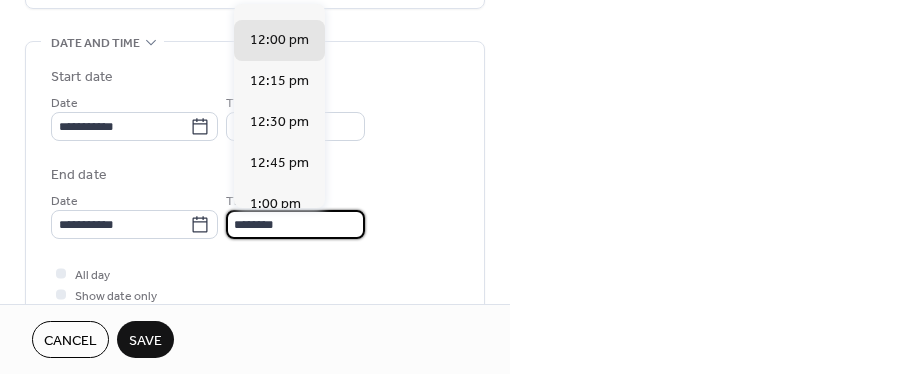 drag, startPoint x: 253, startPoint y: 222, endPoint x: 235, endPoint y: 218, distance: 18.439089 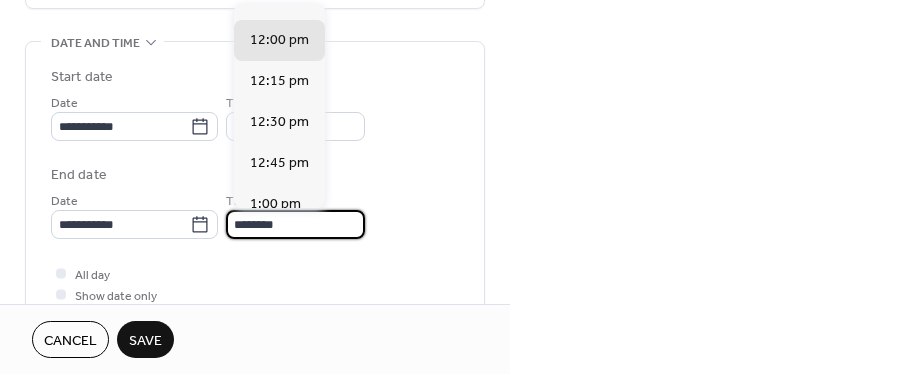 click on "********" at bounding box center (295, 224) 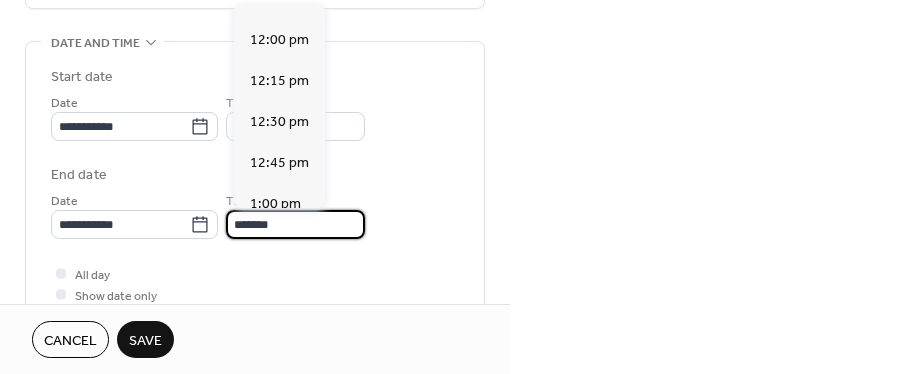scroll, scrollTop: 2603, scrollLeft: 0, axis: vertical 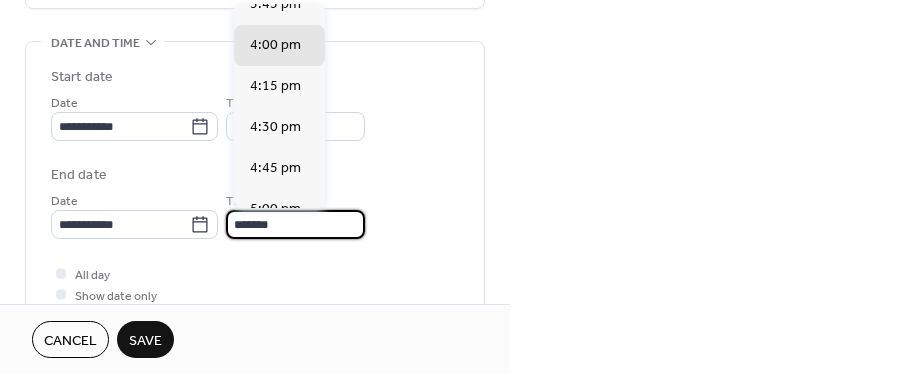type on "*******" 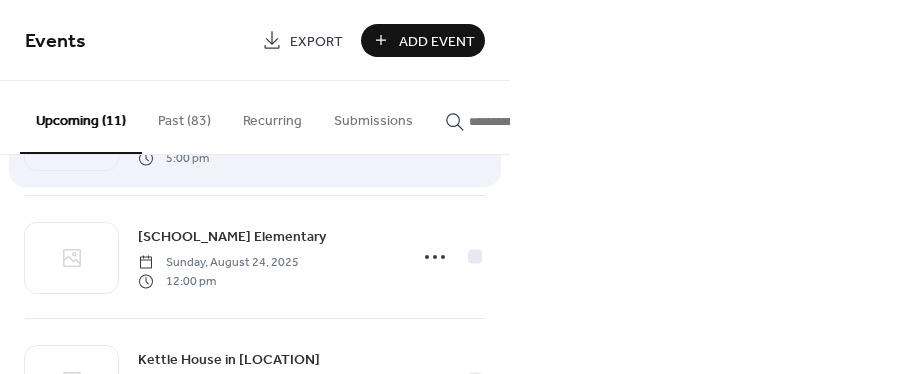 scroll, scrollTop: 800, scrollLeft: 0, axis: vertical 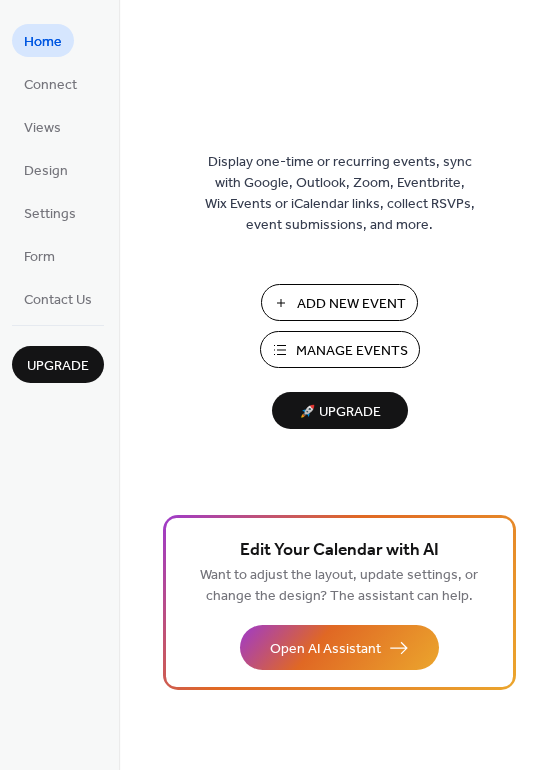 click on "Add New Event" at bounding box center (351, 304) 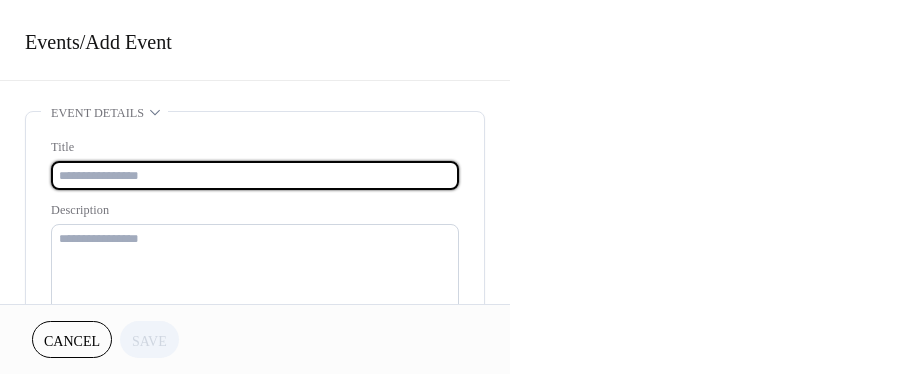 scroll, scrollTop: 0, scrollLeft: 0, axis: both 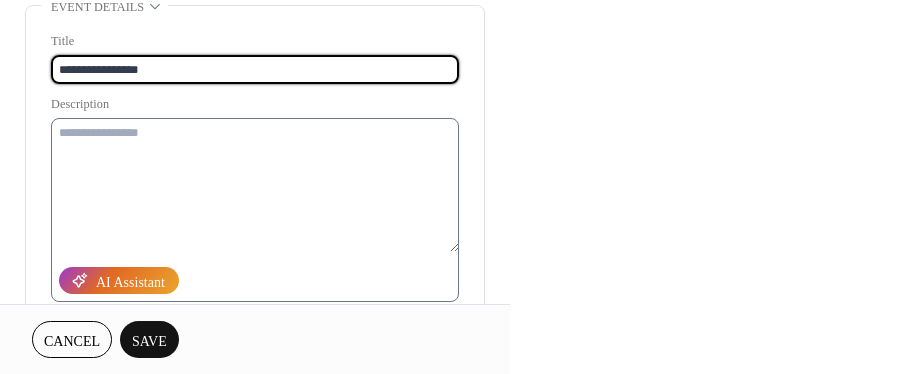 type on "**********" 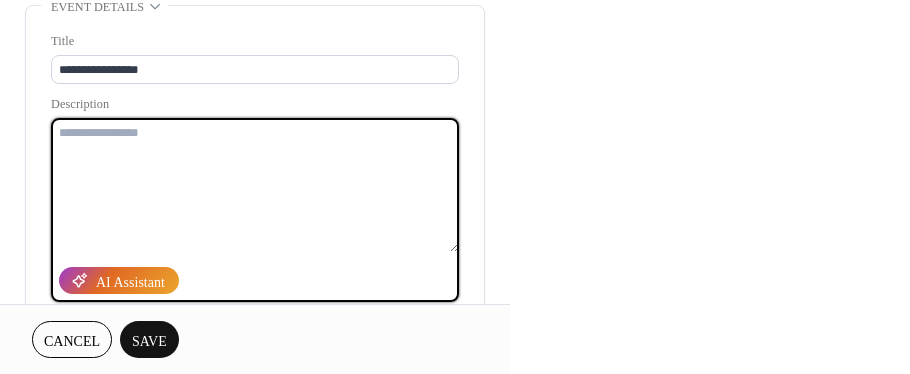 click at bounding box center (255, 185) 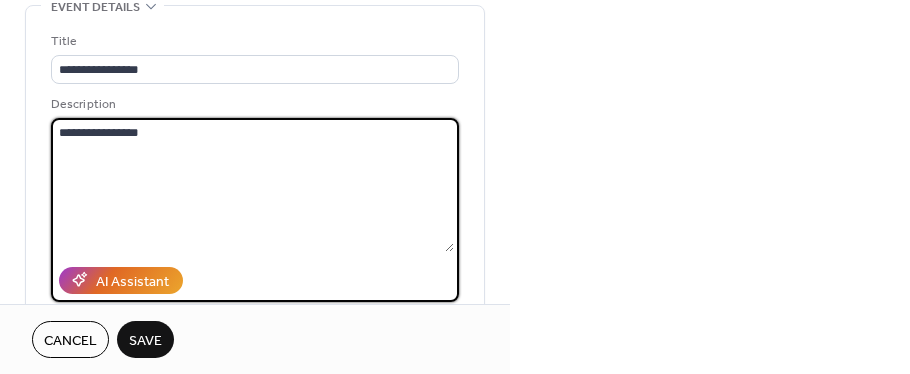 click on "**********" at bounding box center [252, 185] 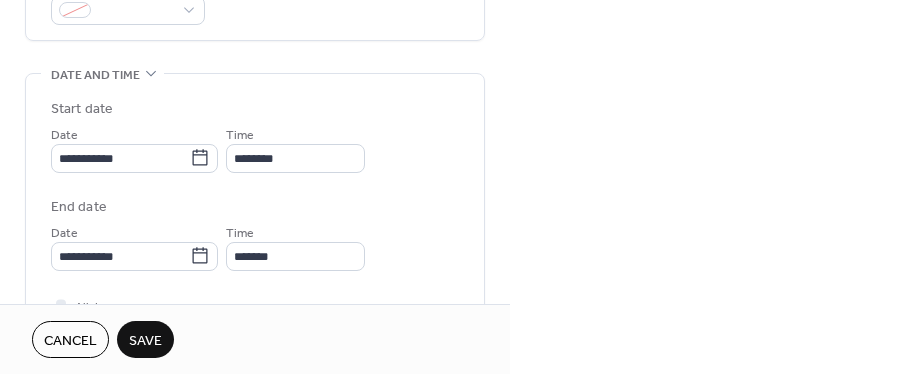 scroll, scrollTop: 606, scrollLeft: 0, axis: vertical 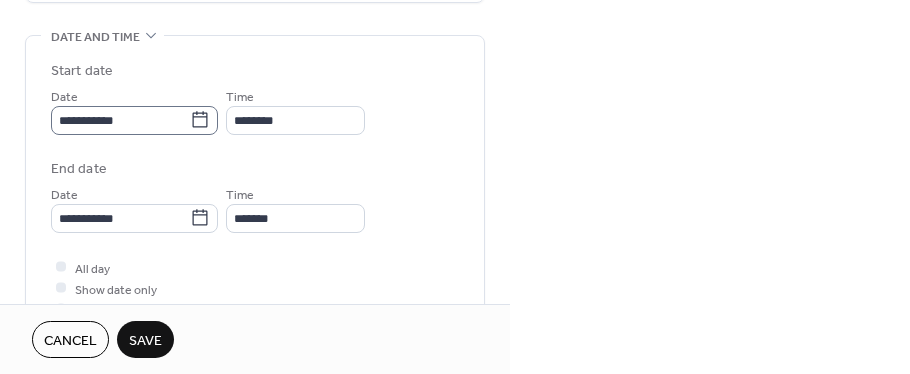 type on "**********" 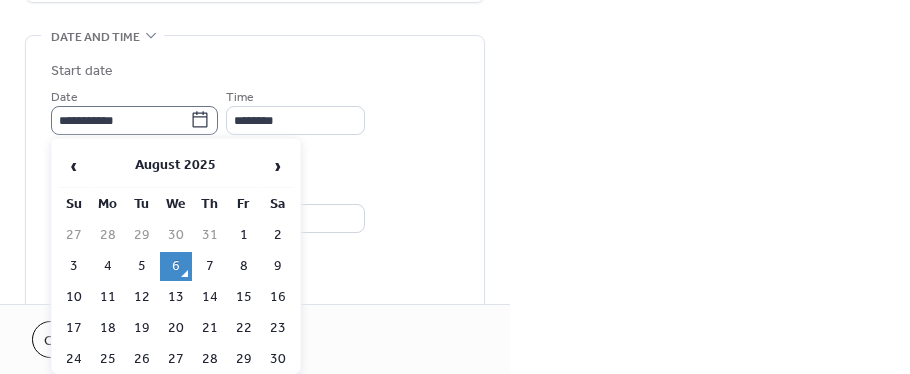click 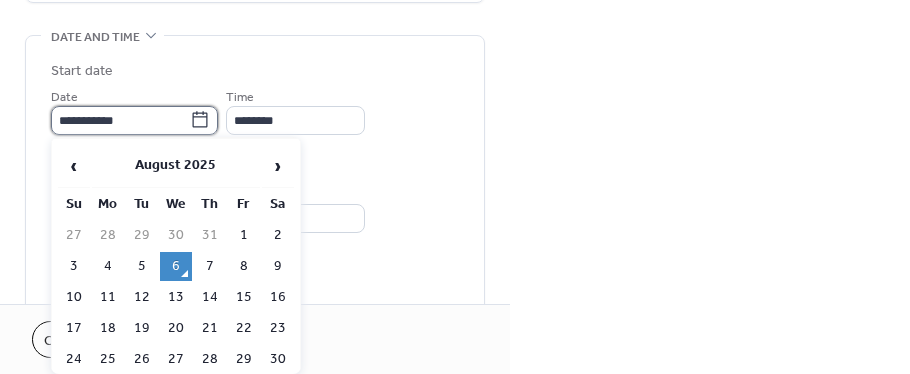 click on "**********" at bounding box center (120, 120) 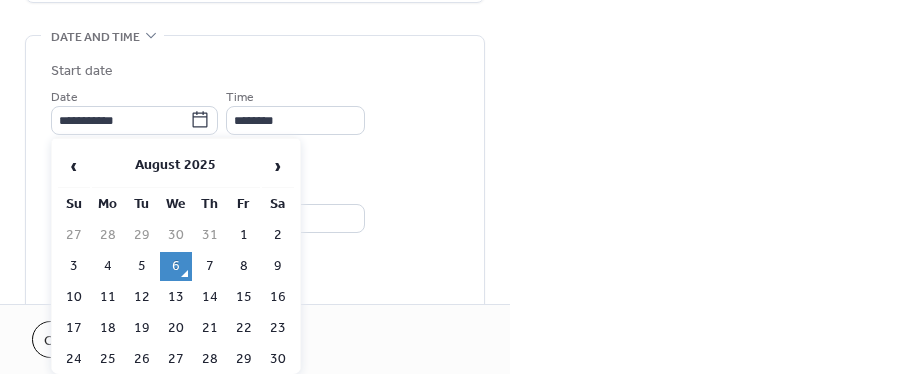 click on "28" at bounding box center (210, 359) 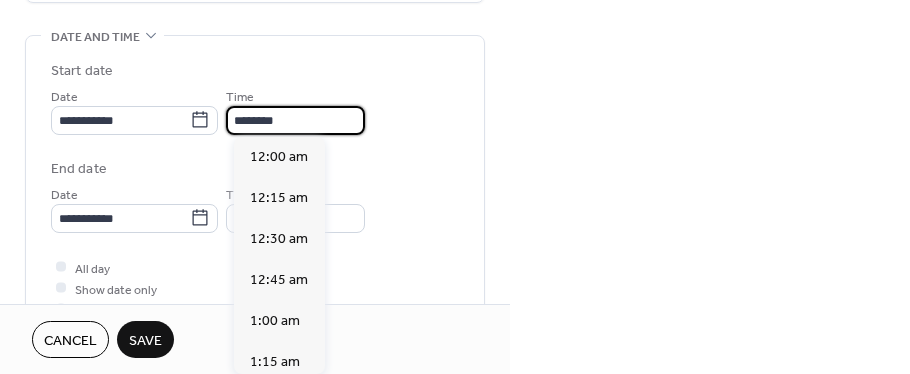 scroll, scrollTop: 1952, scrollLeft: 0, axis: vertical 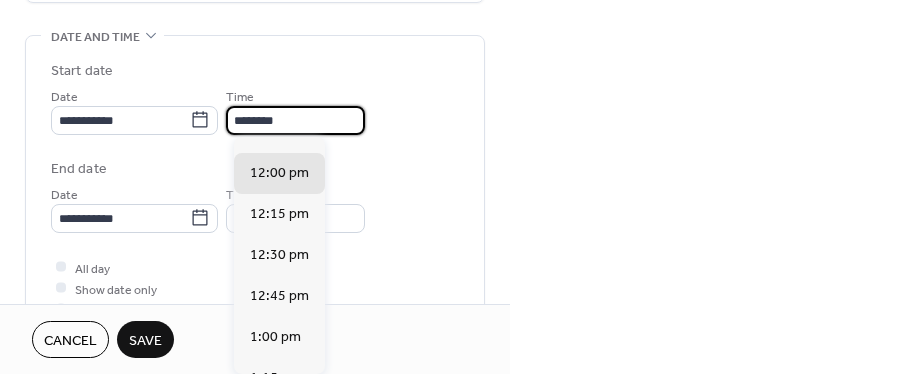 drag, startPoint x: 253, startPoint y: 116, endPoint x: 236, endPoint y: 107, distance: 19.235384 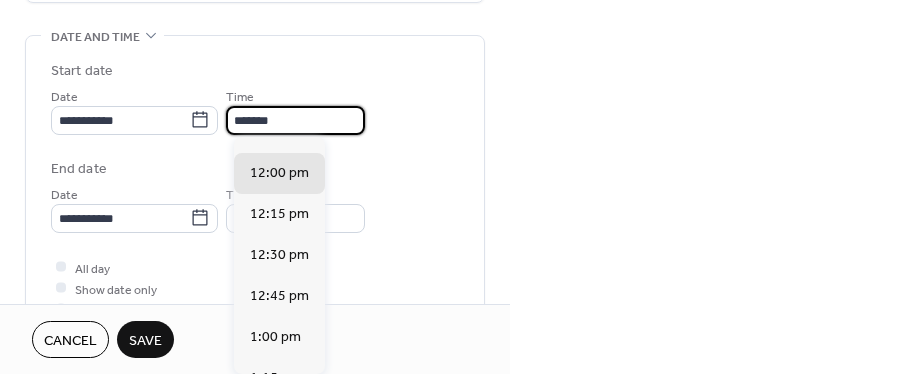scroll, scrollTop: 2765, scrollLeft: 0, axis: vertical 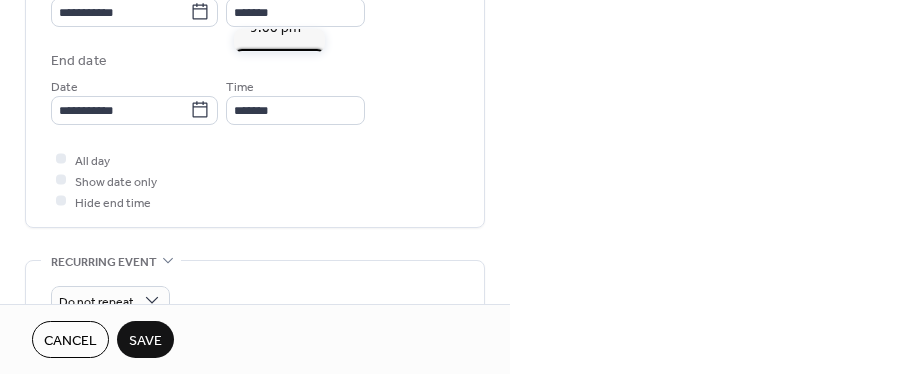click on "9:15 pm" at bounding box center [279, 69] 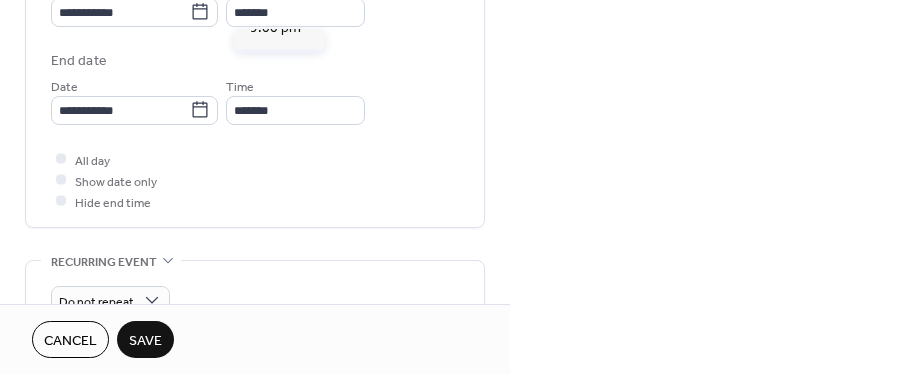 type on "*******" 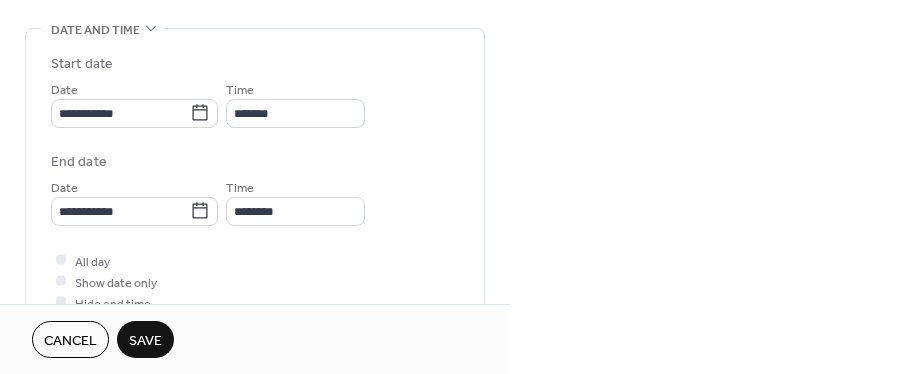 scroll, scrollTop: 614, scrollLeft: 0, axis: vertical 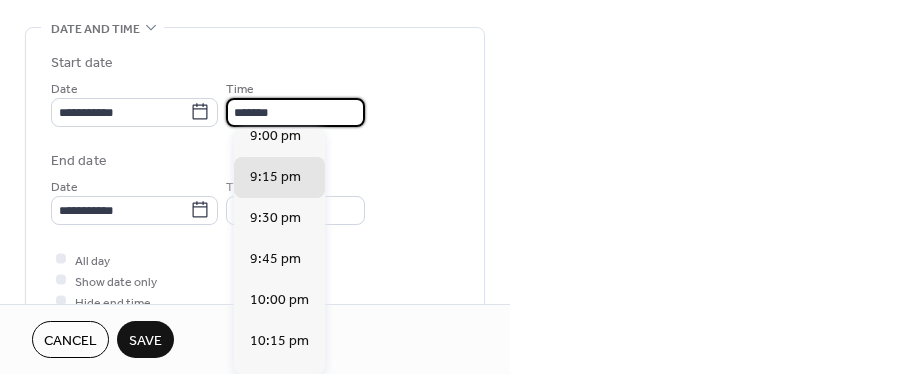 drag, startPoint x: 243, startPoint y: 109, endPoint x: 255, endPoint y: 108, distance: 12.0415945 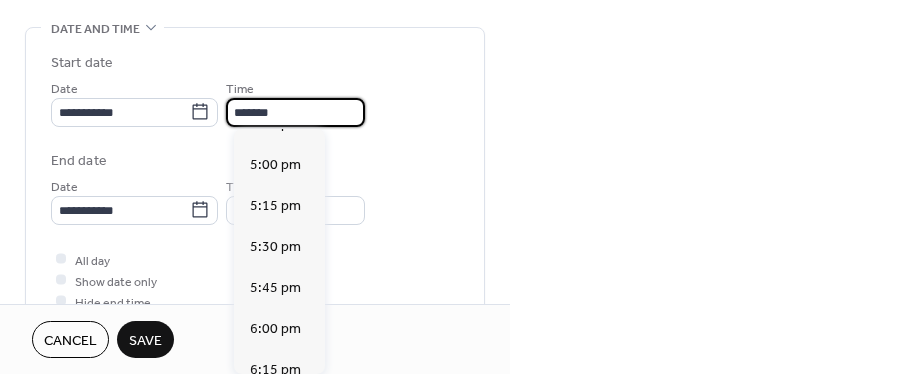scroll, scrollTop: 2757, scrollLeft: 0, axis: vertical 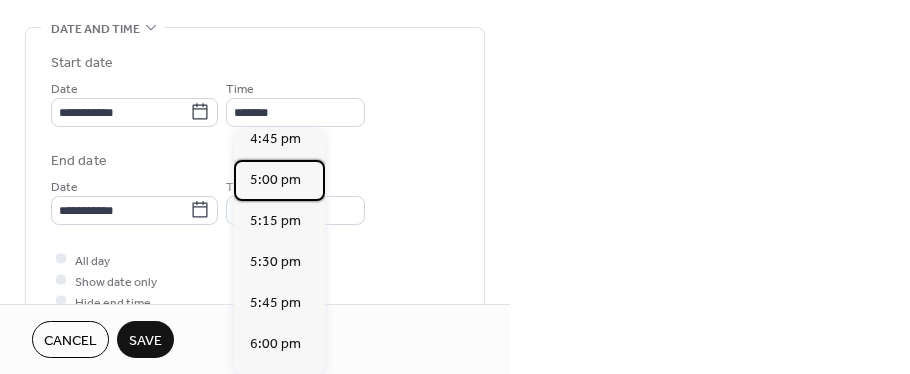 click on "5:00 pm" at bounding box center (275, 179) 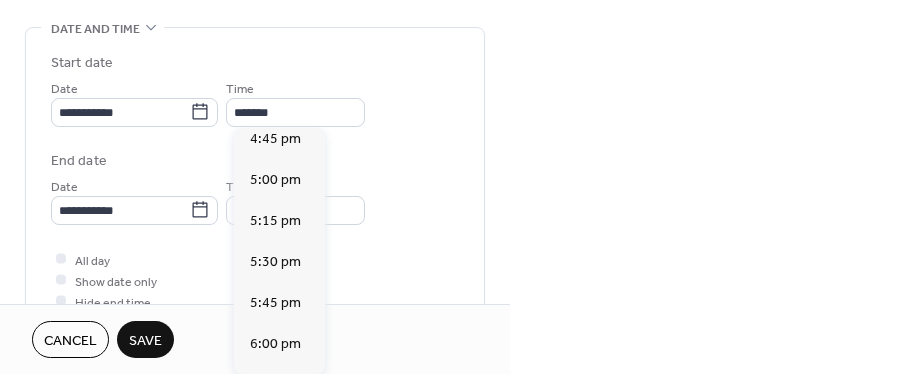type on "*******" 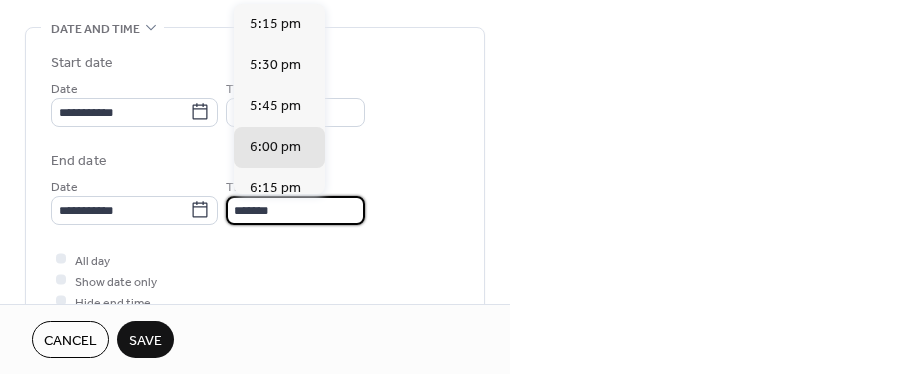 click on "*******" at bounding box center [295, 210] 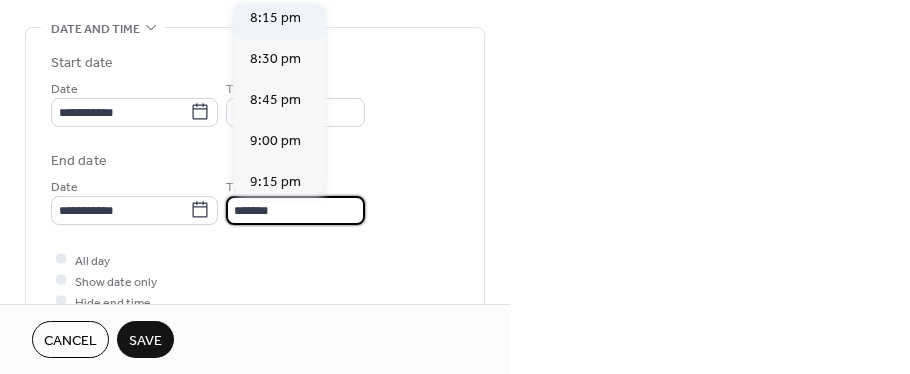 scroll, scrollTop: 500, scrollLeft: 0, axis: vertical 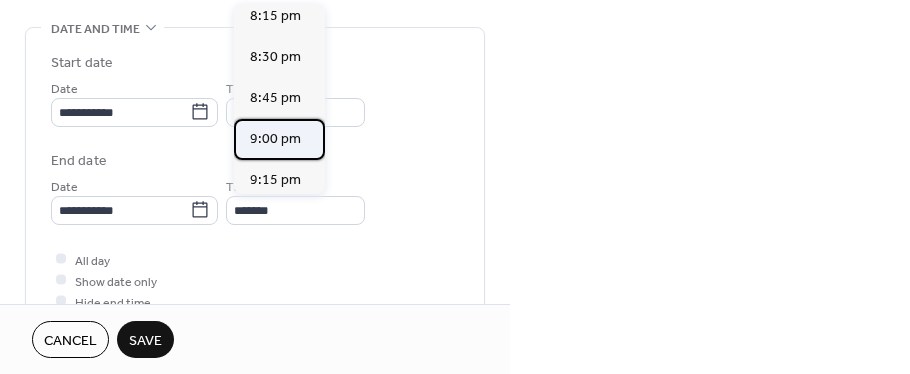 click on "9:00 pm" at bounding box center (275, 139) 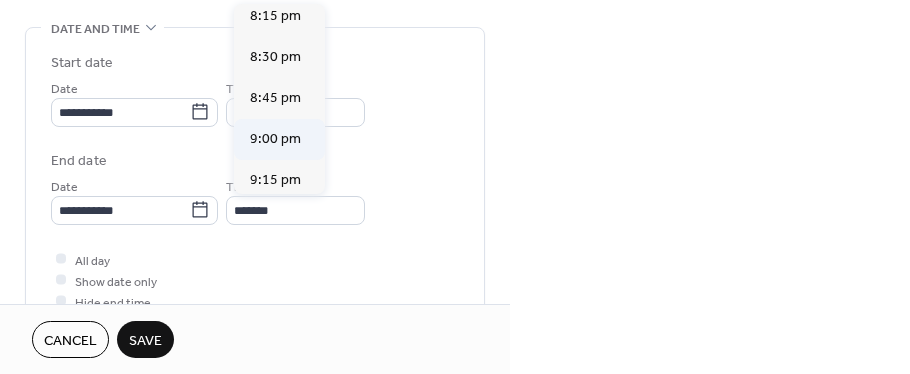 type on "*******" 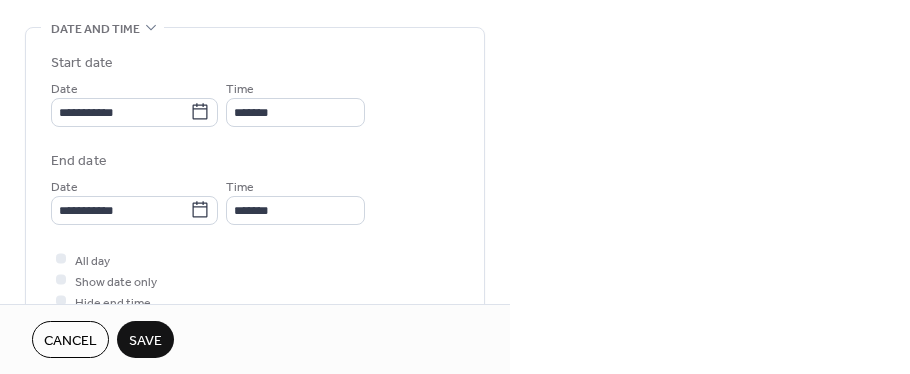 click on "Save" at bounding box center [145, 341] 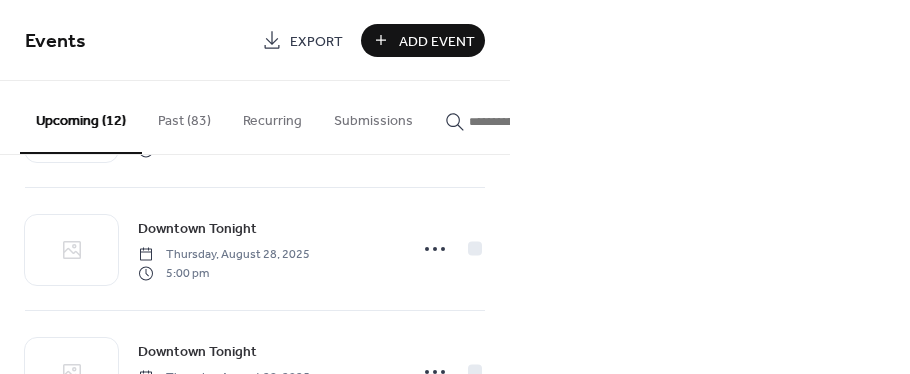 scroll, scrollTop: 1100, scrollLeft: 0, axis: vertical 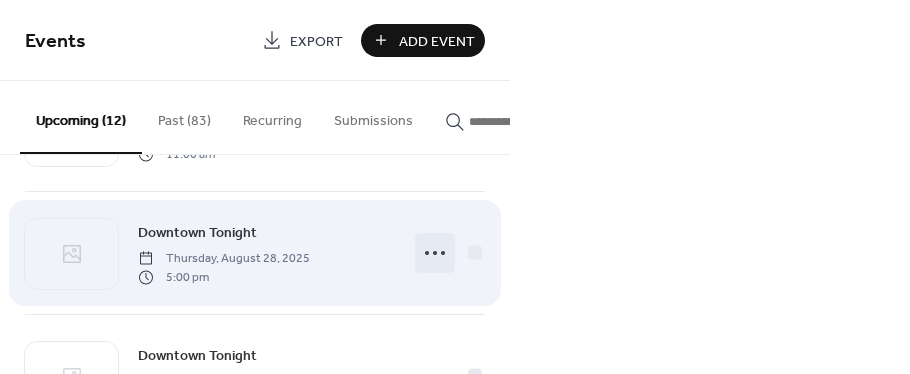 click 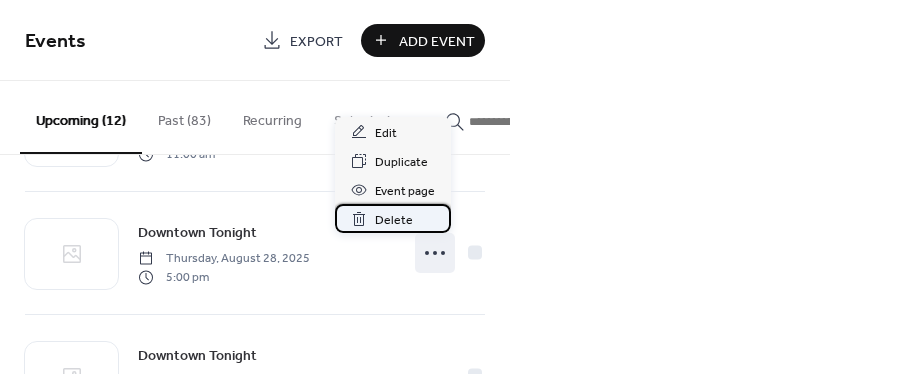 click on "Delete" at bounding box center [394, 220] 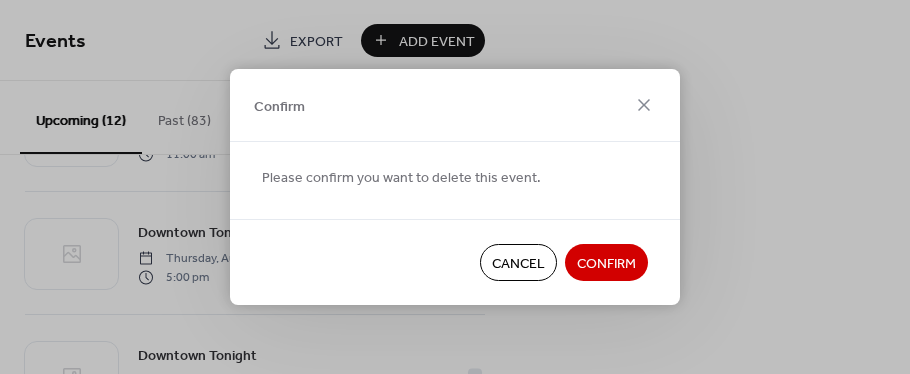 click on "Confirm" at bounding box center (606, 264) 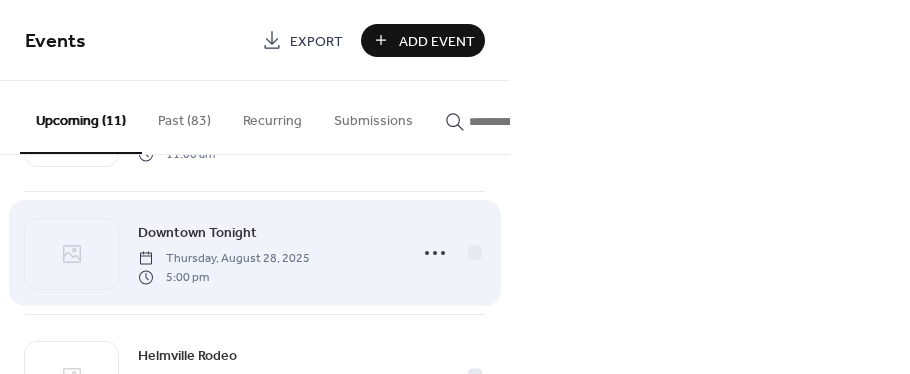 click 